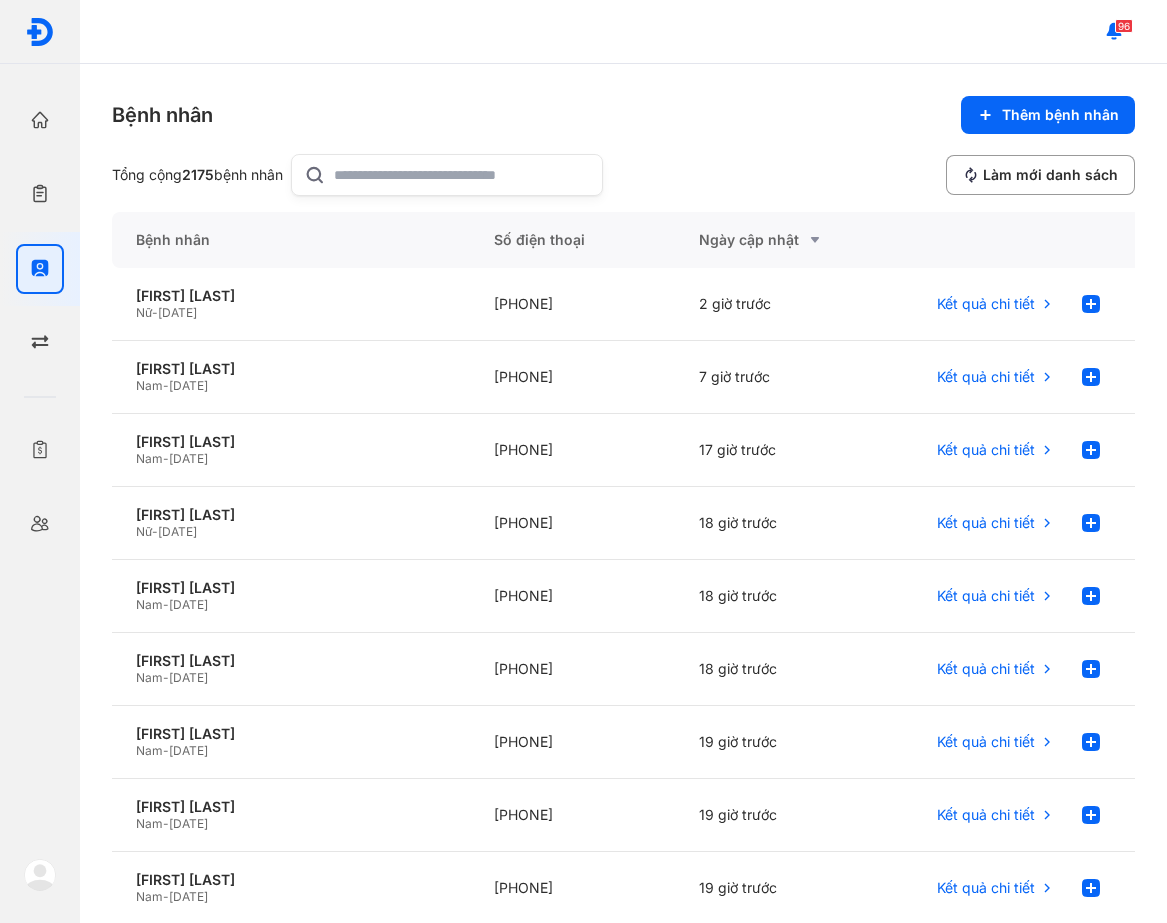 click on "Bệnh nhân Thêm bệnh nhân" at bounding box center [623, 115] 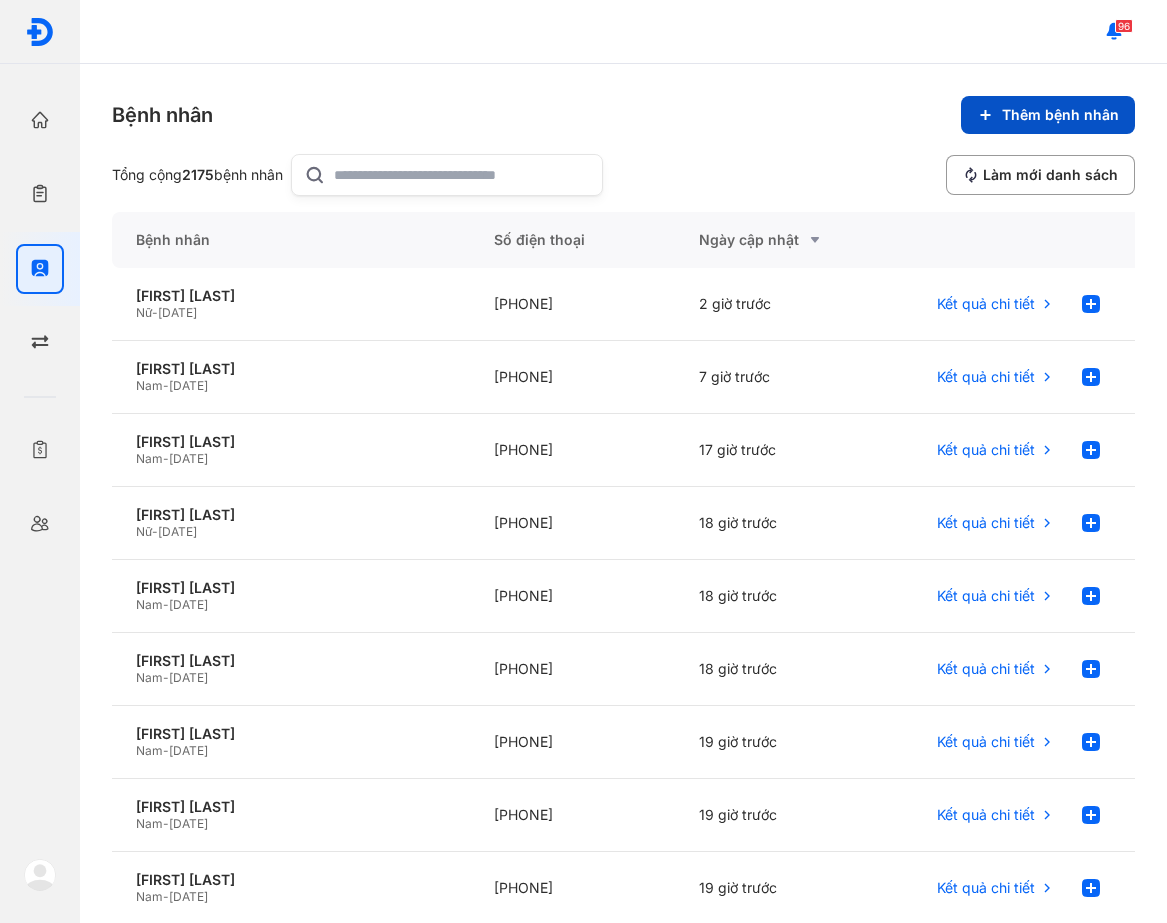 click on "Thêm bệnh nhân" 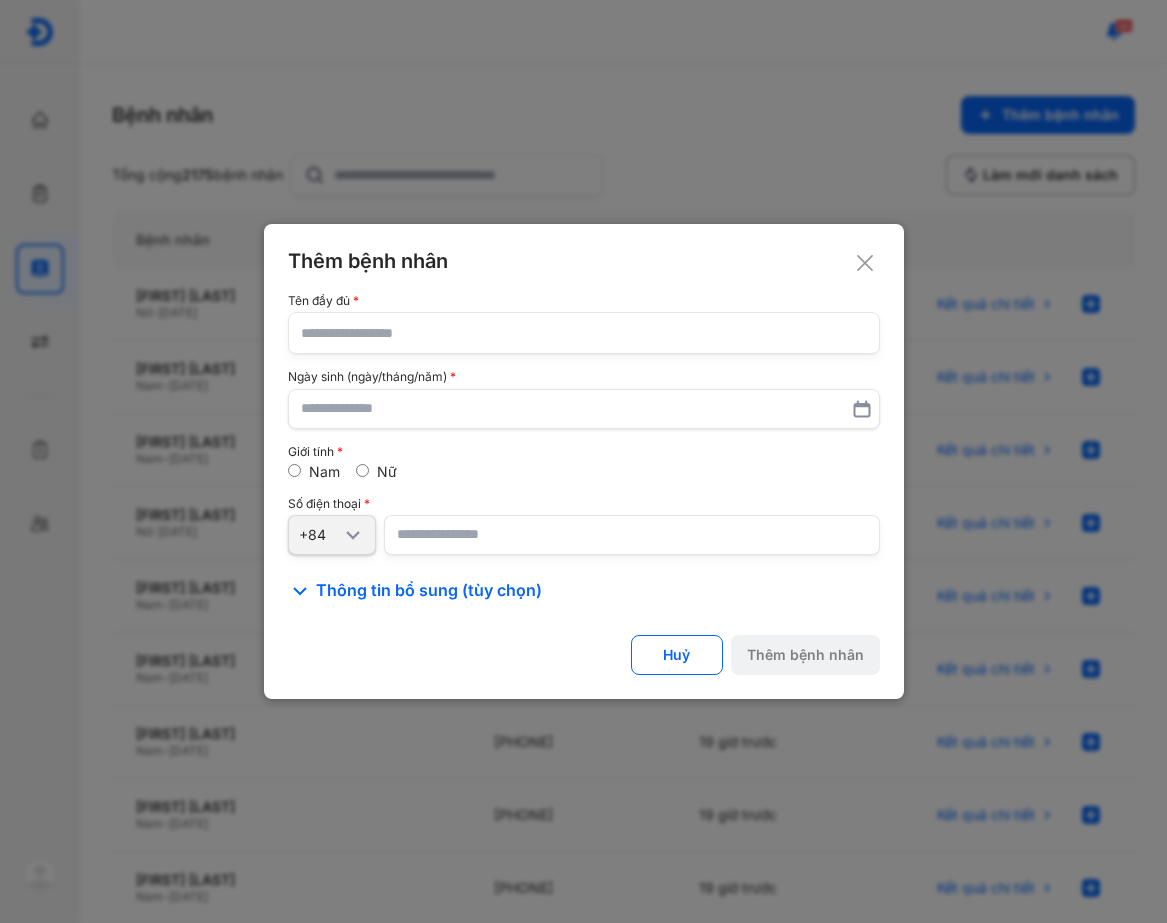 click 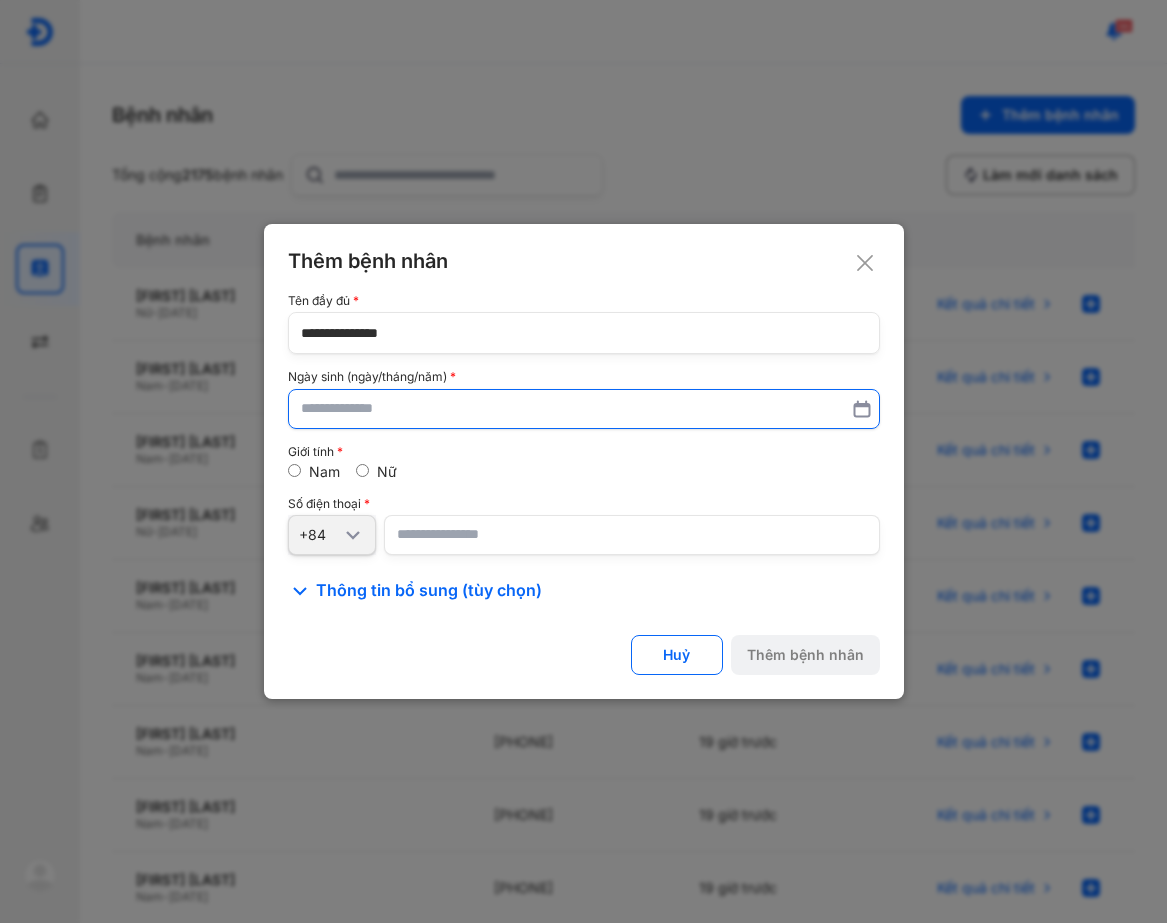 type on "**********" 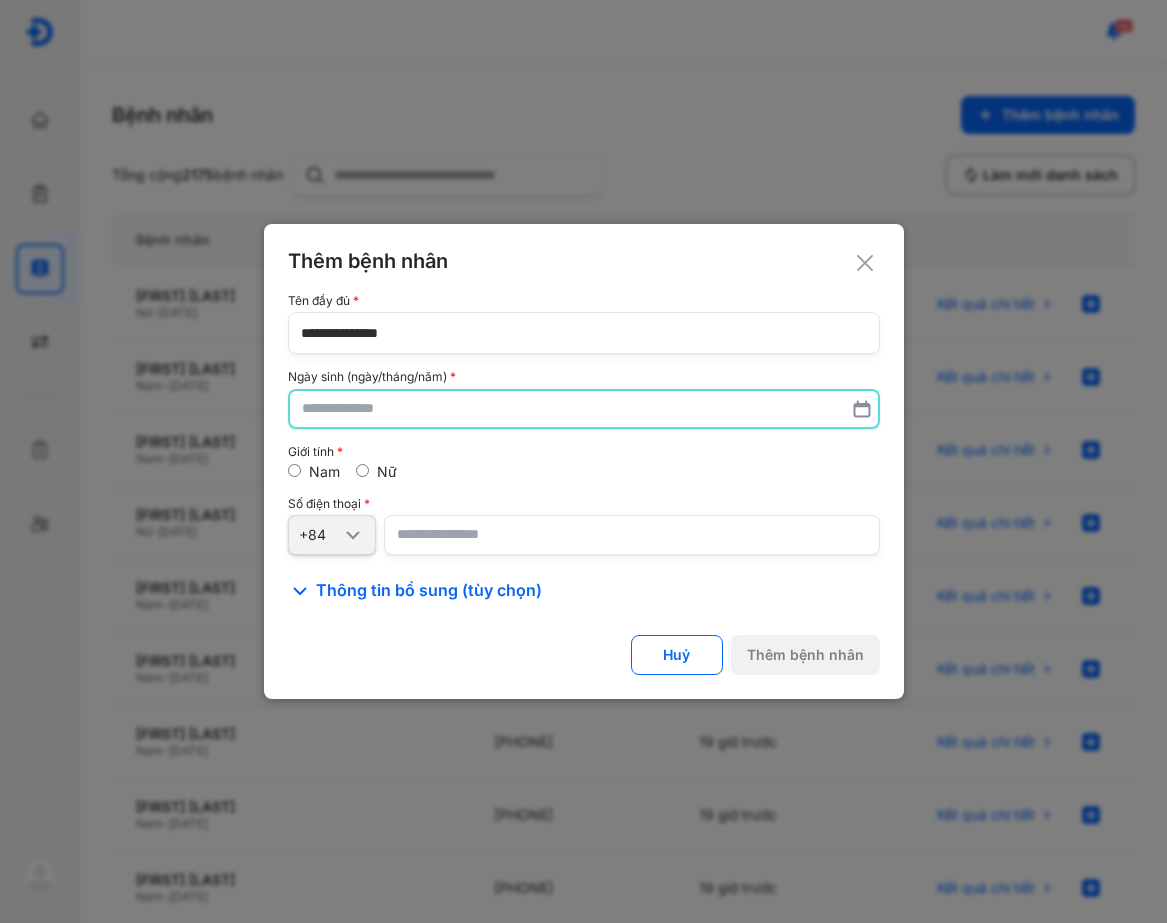 click at bounding box center (584, 409) 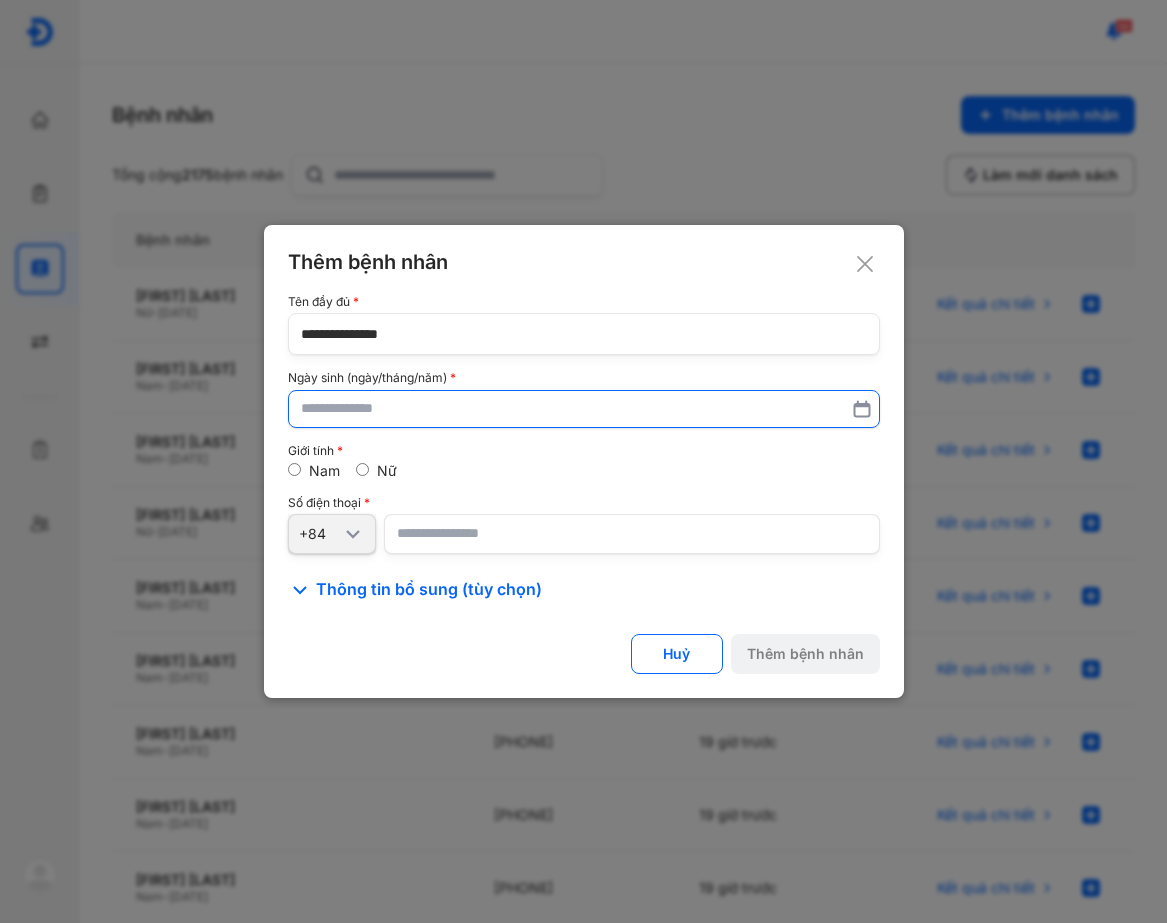 click at bounding box center (584, 409) 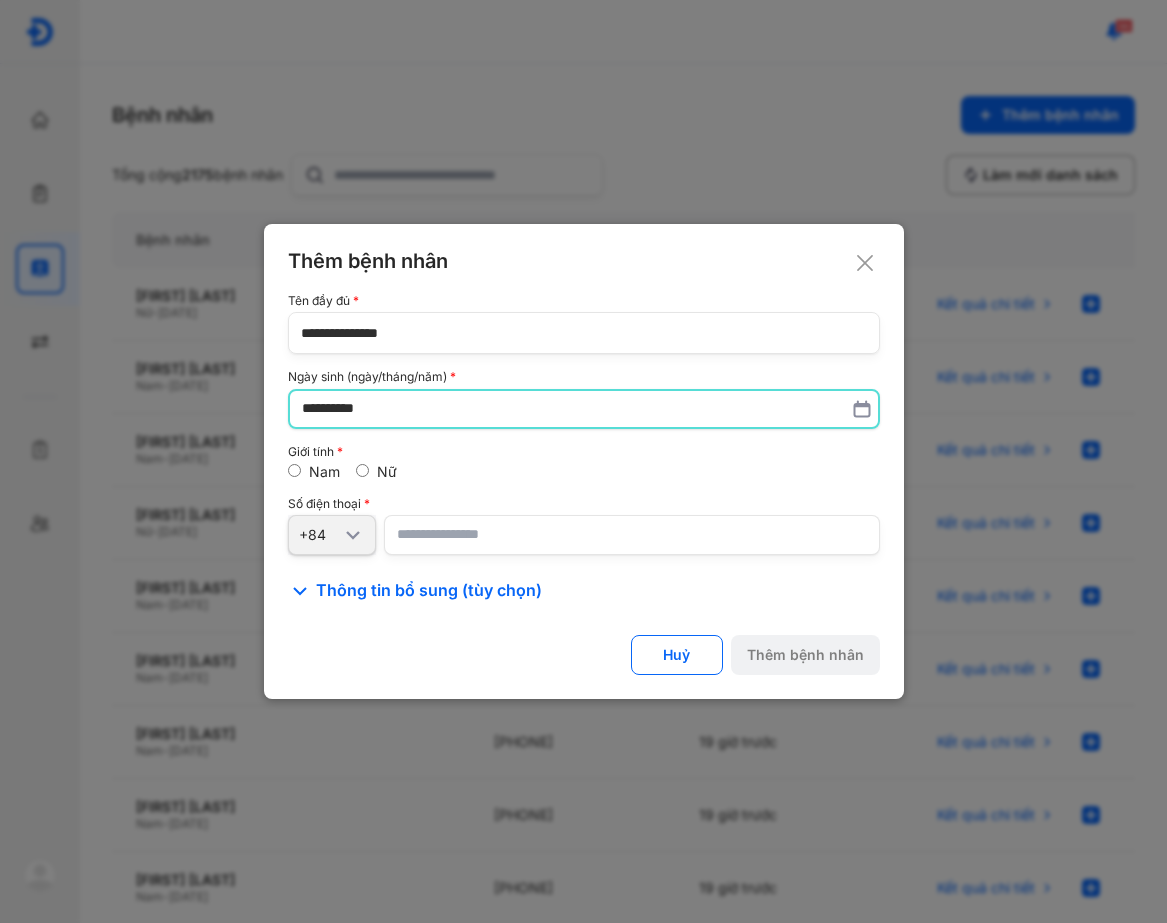 type on "**********" 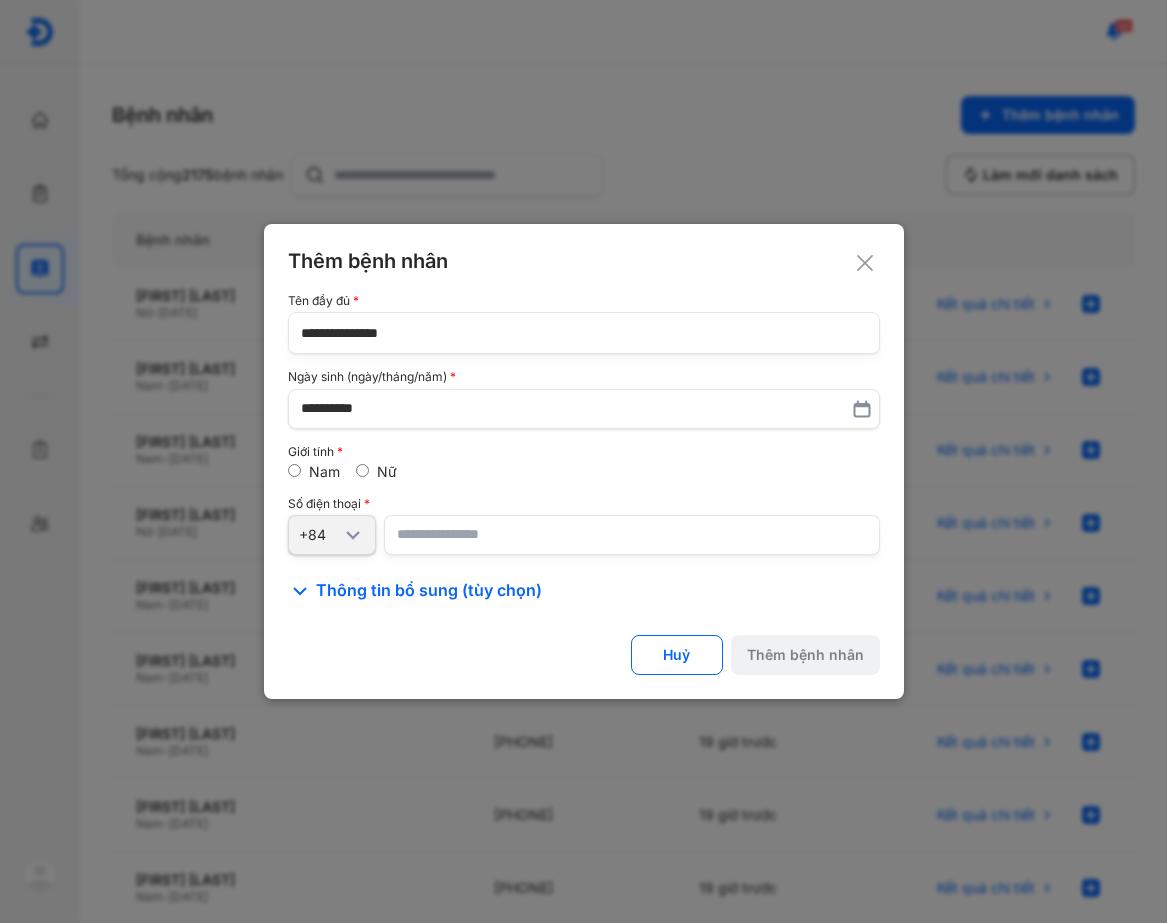 click at bounding box center [632, 535] 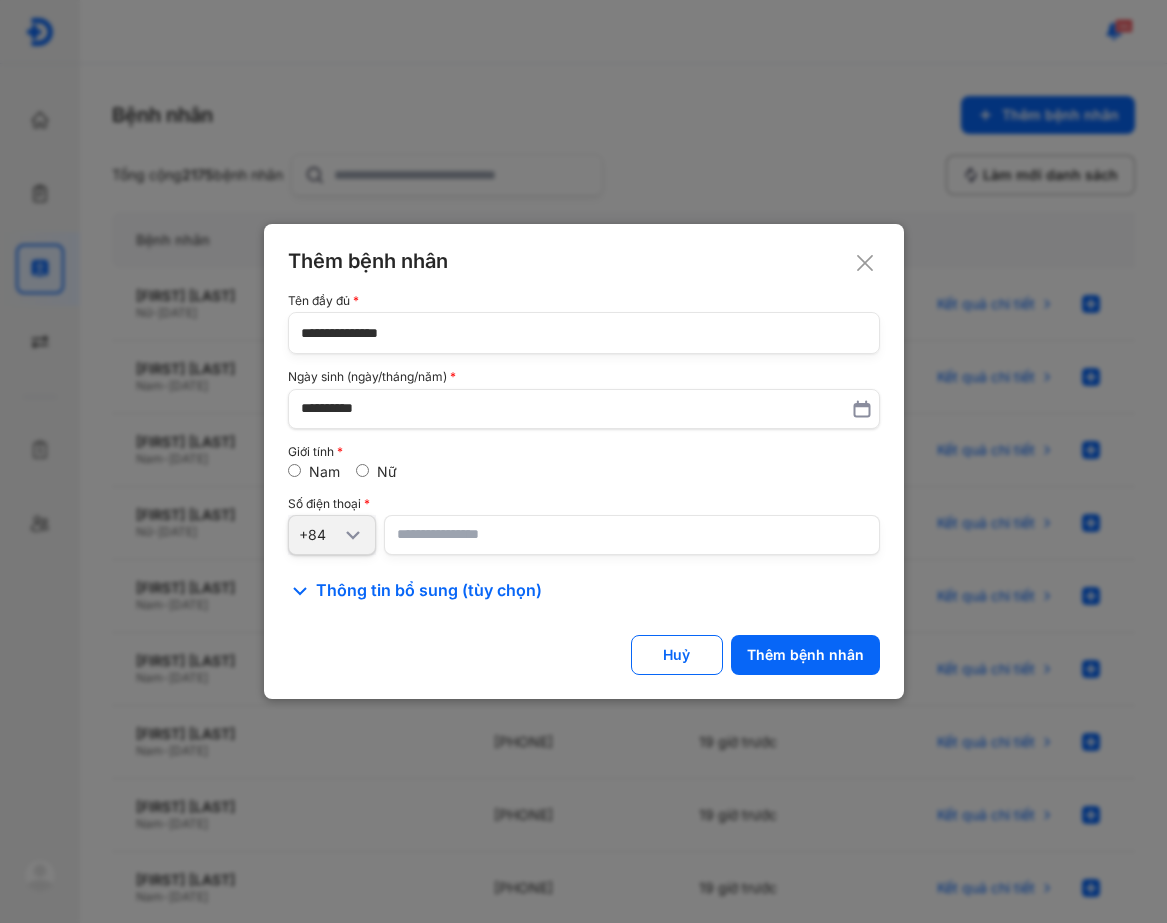 click on "Nam Nữ" at bounding box center [584, 472] 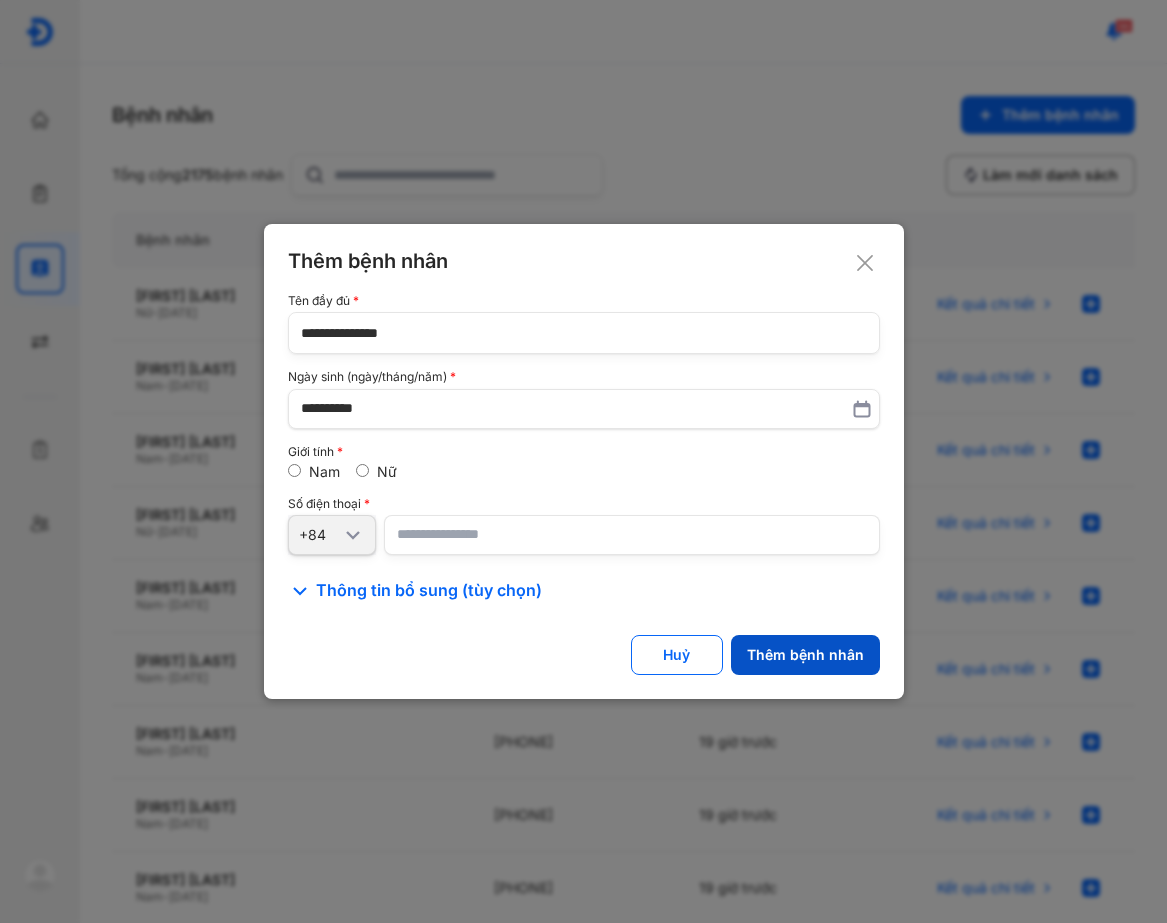 click on "Thêm bệnh nhân" at bounding box center [805, 655] 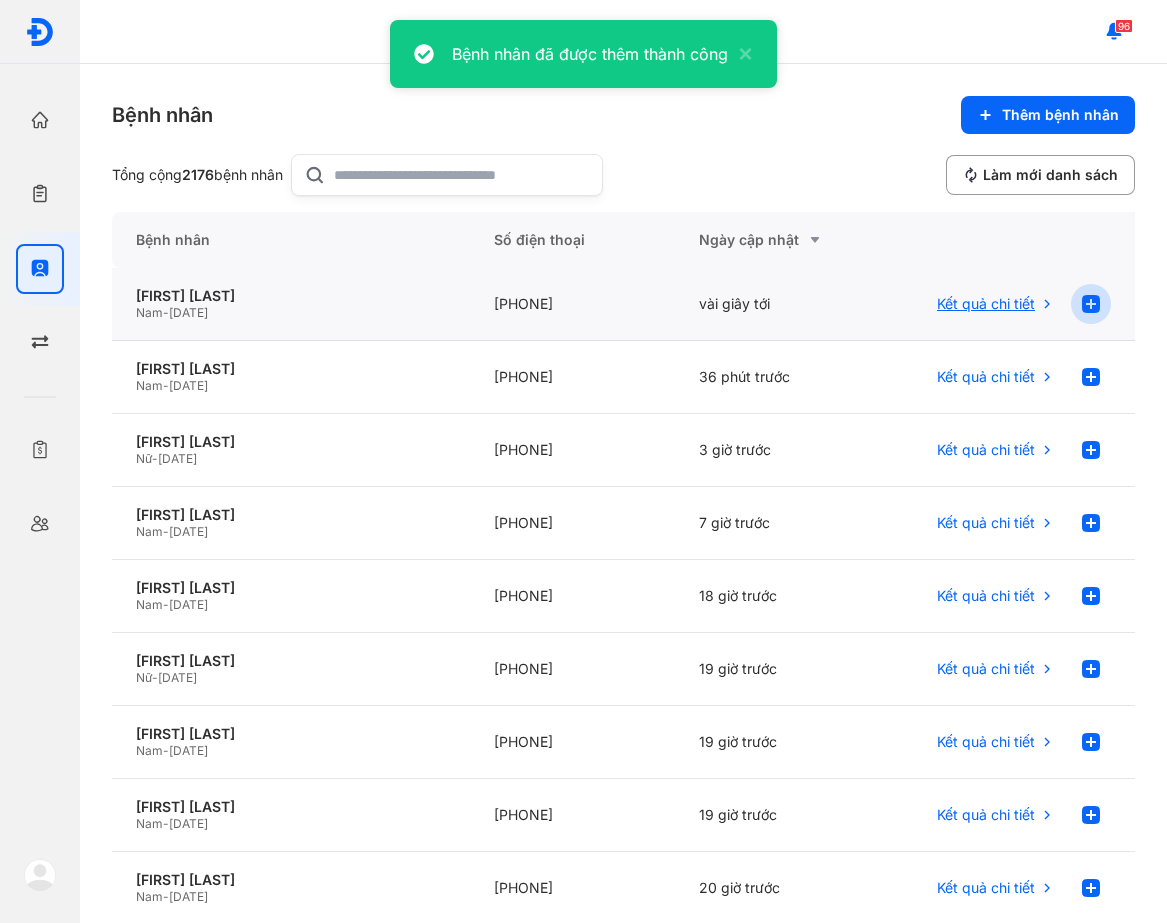 click 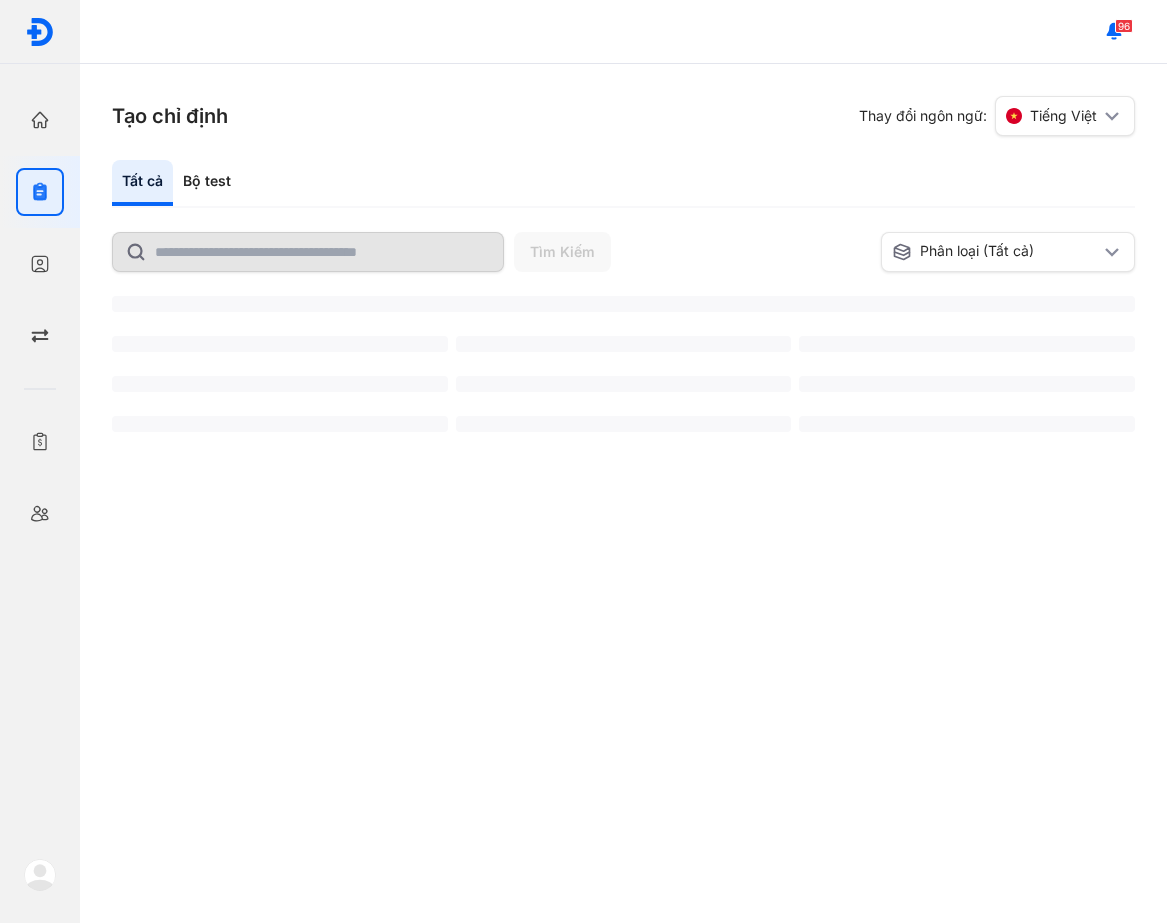 scroll, scrollTop: 0, scrollLeft: 0, axis: both 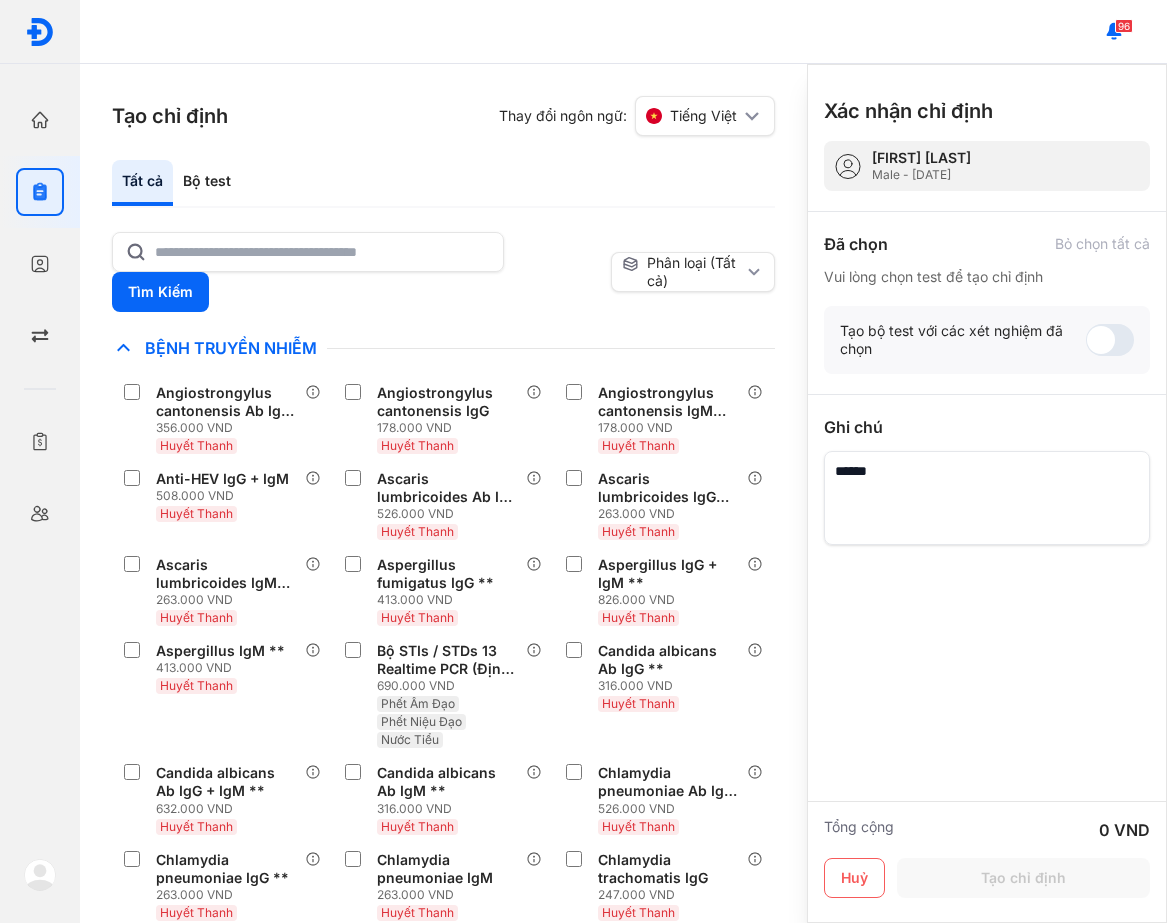 click on "Tất cả Bộ test" at bounding box center (443, 184) 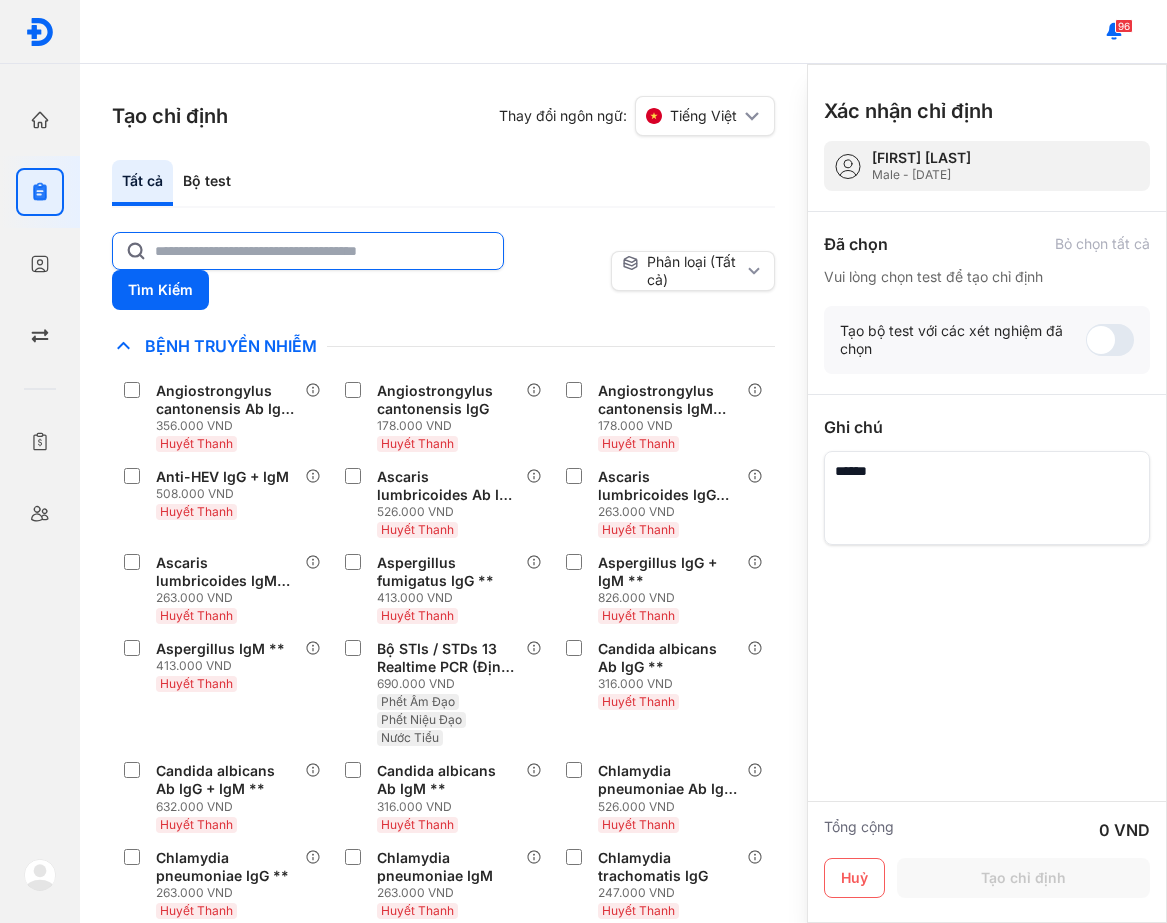 click 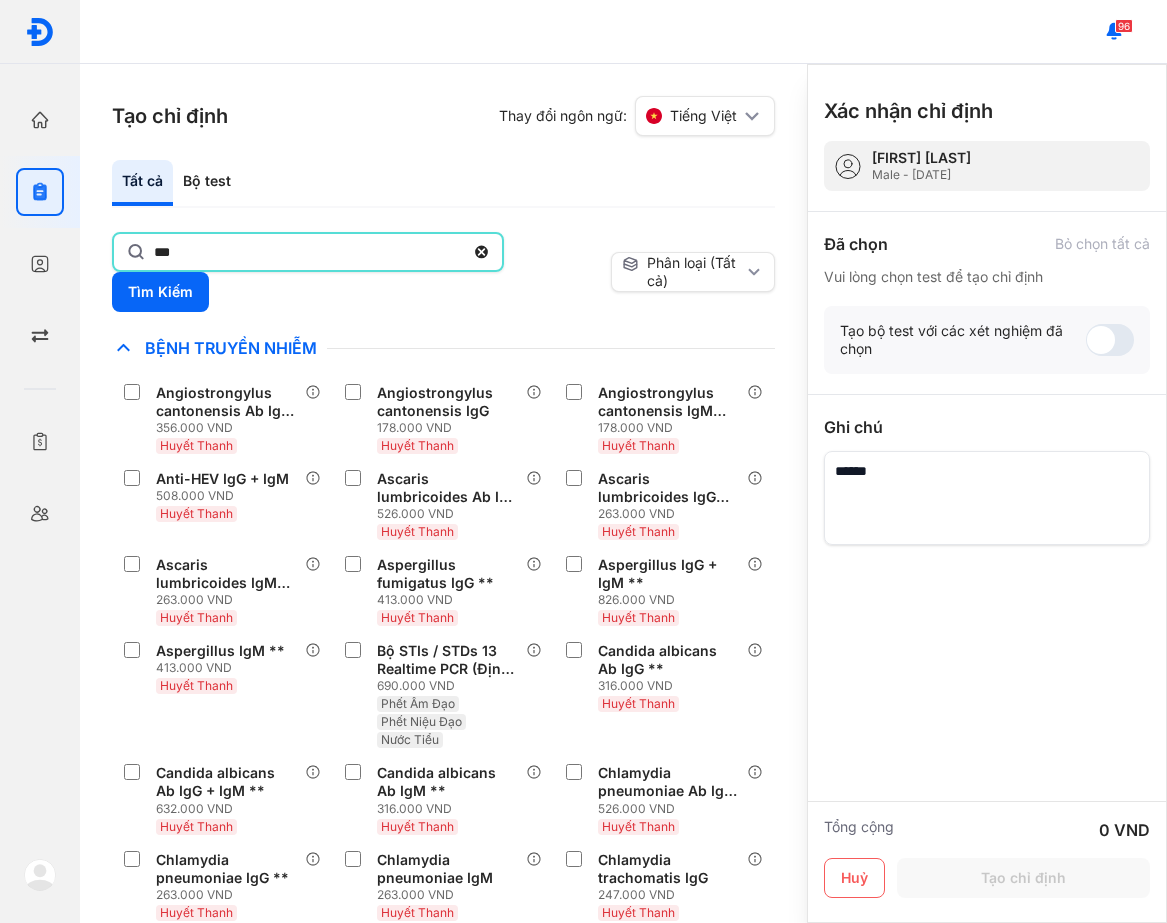 type on "***" 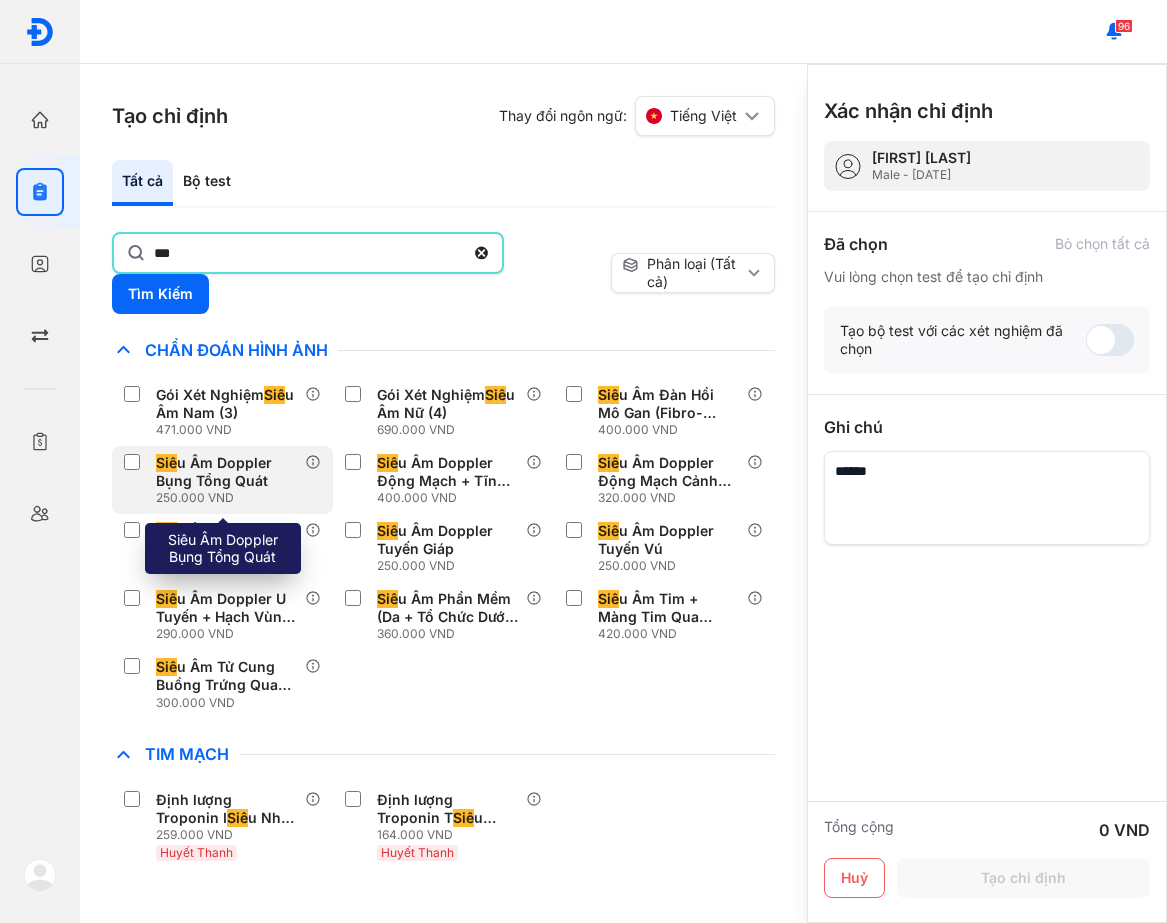 click on "Siê" at bounding box center (166, 463) 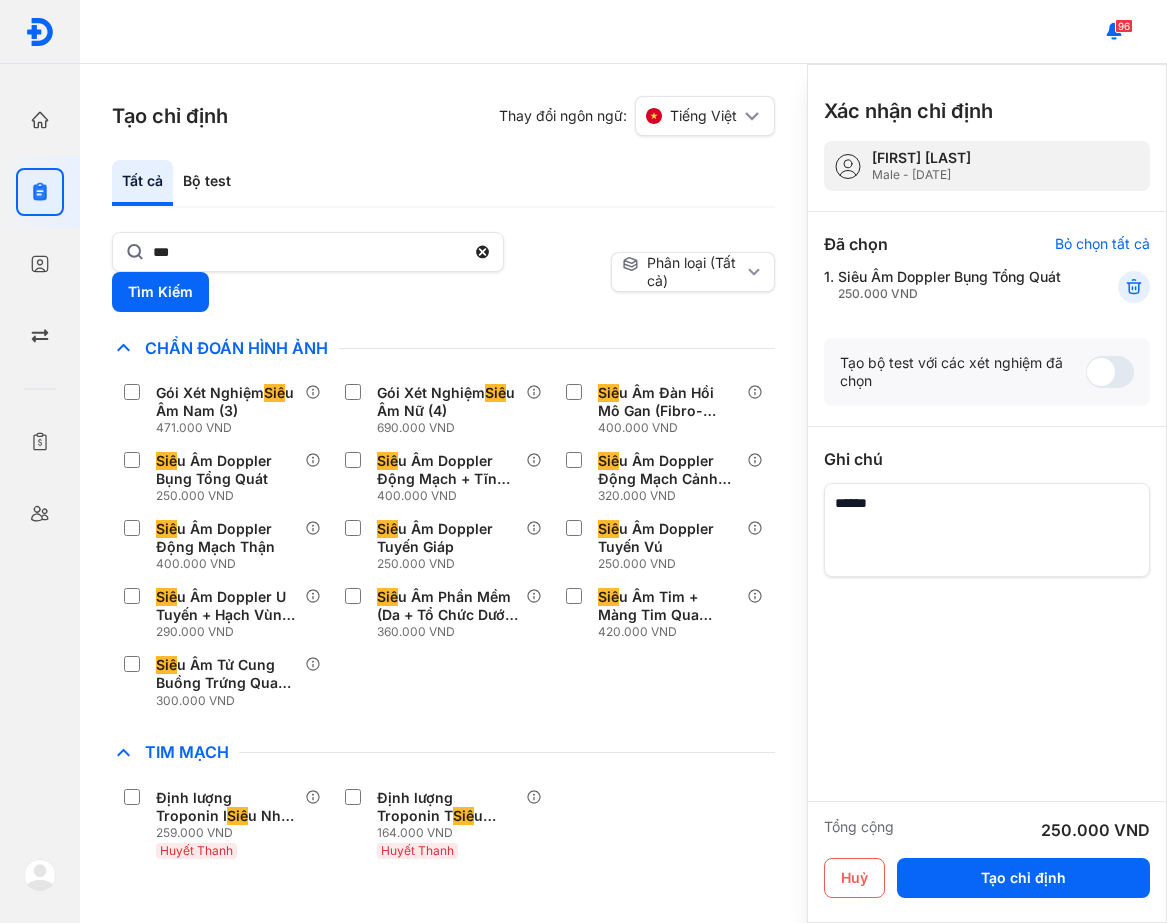 click on "*** Tìm Kiếm" at bounding box center (357, 272) 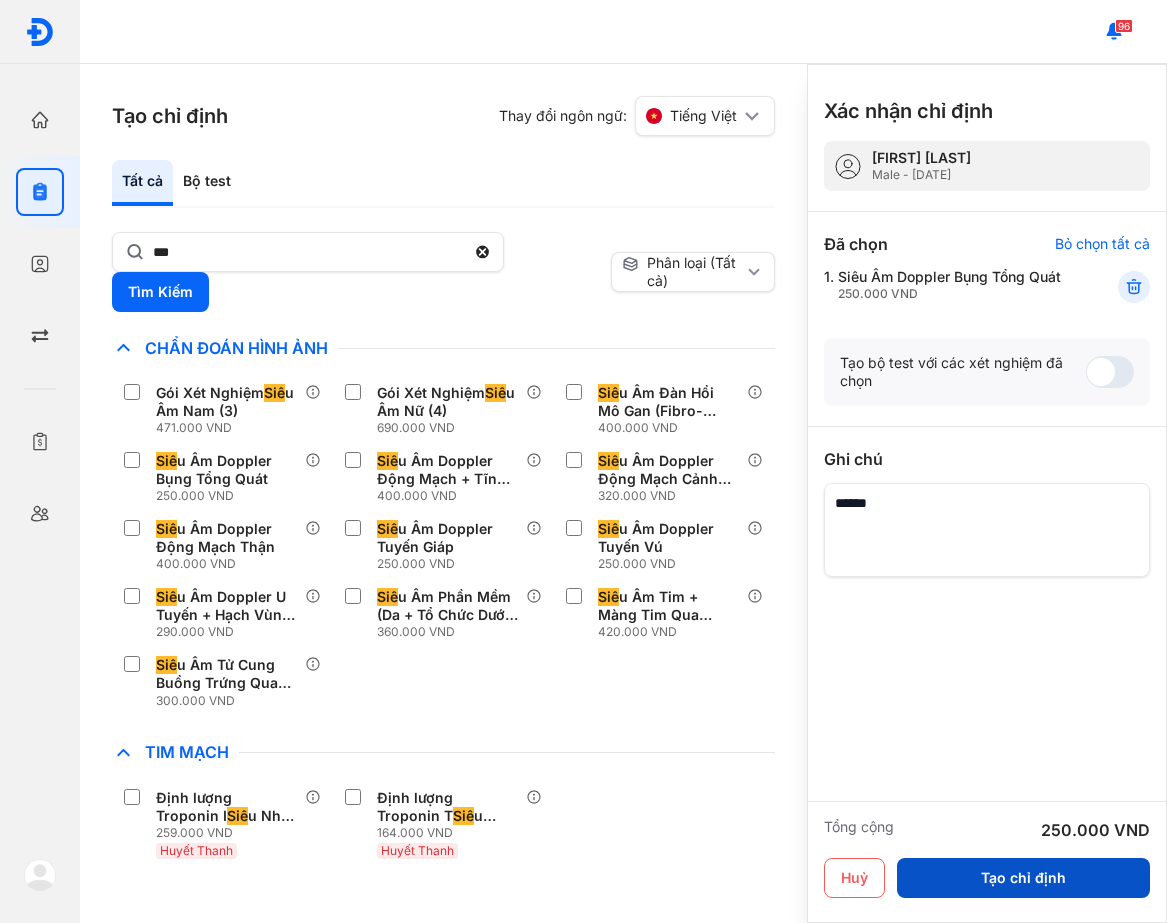 click on "Tạo chỉ định" at bounding box center [1023, 878] 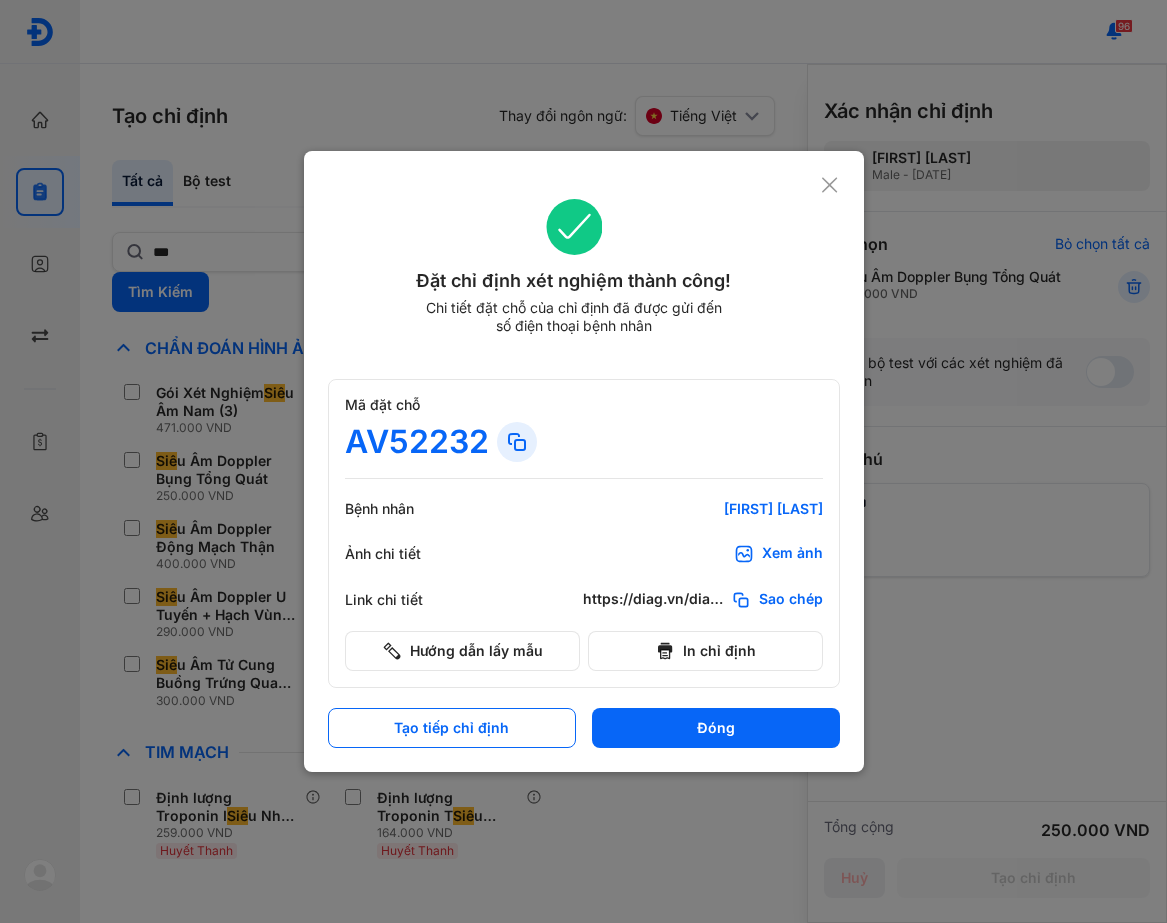 scroll, scrollTop: 0, scrollLeft: 0, axis: both 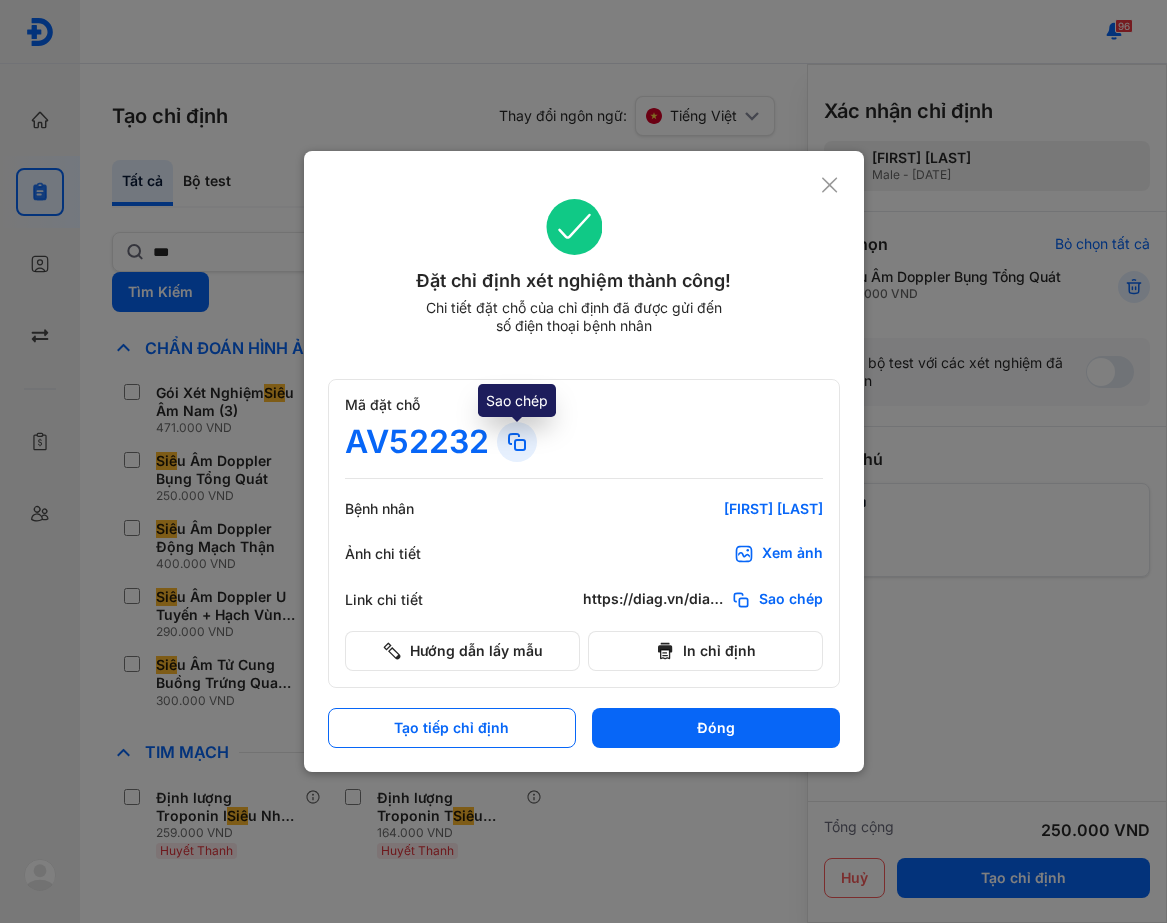 click 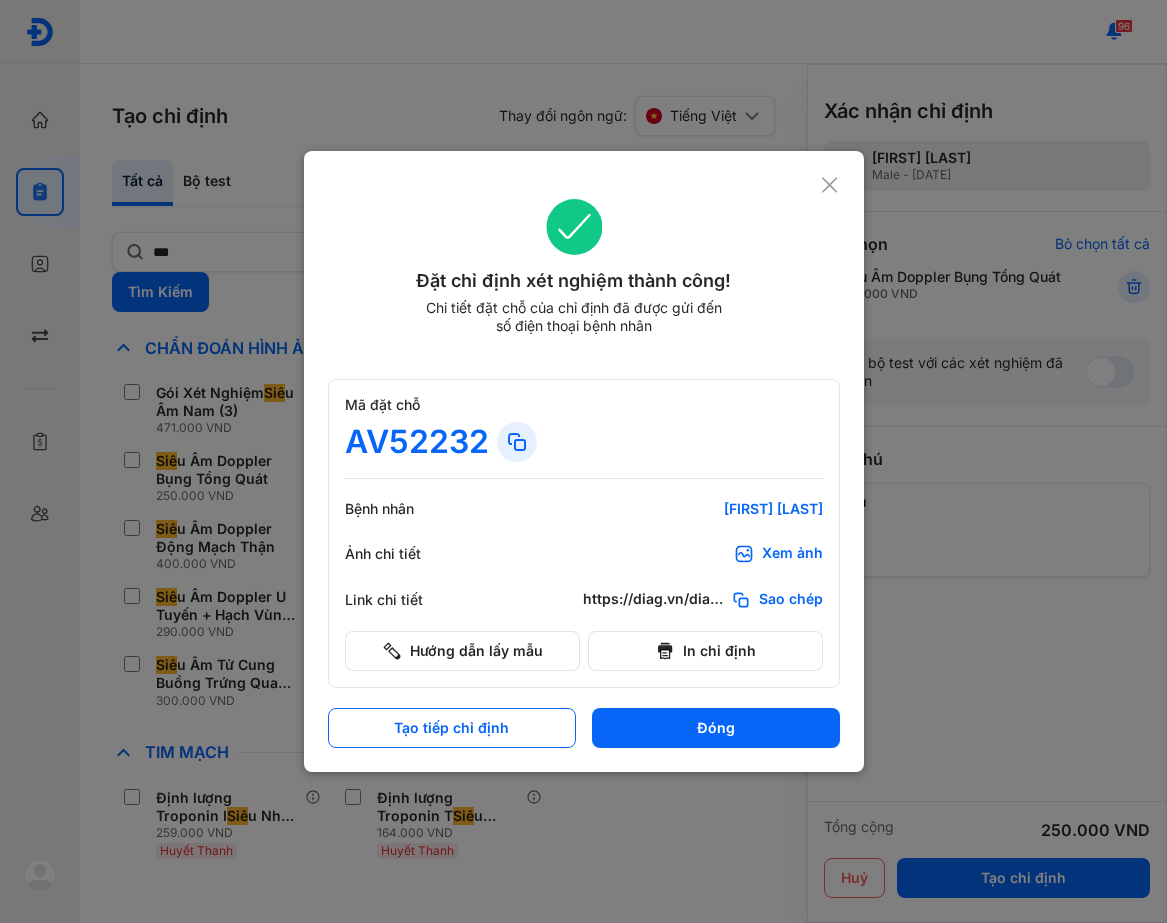 click 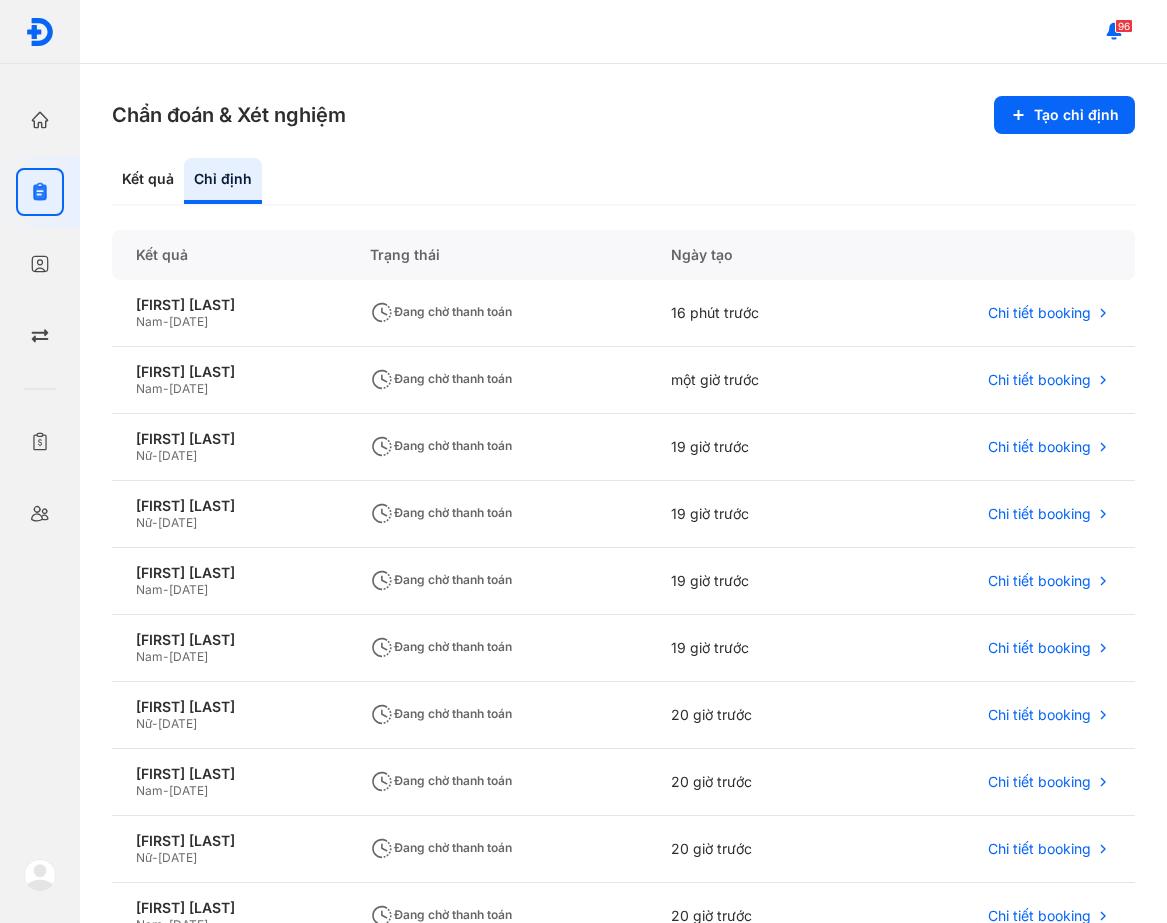 click on "Chẩn đoán & Xét nghiệm  Tạo chỉ định" at bounding box center (623, 115) 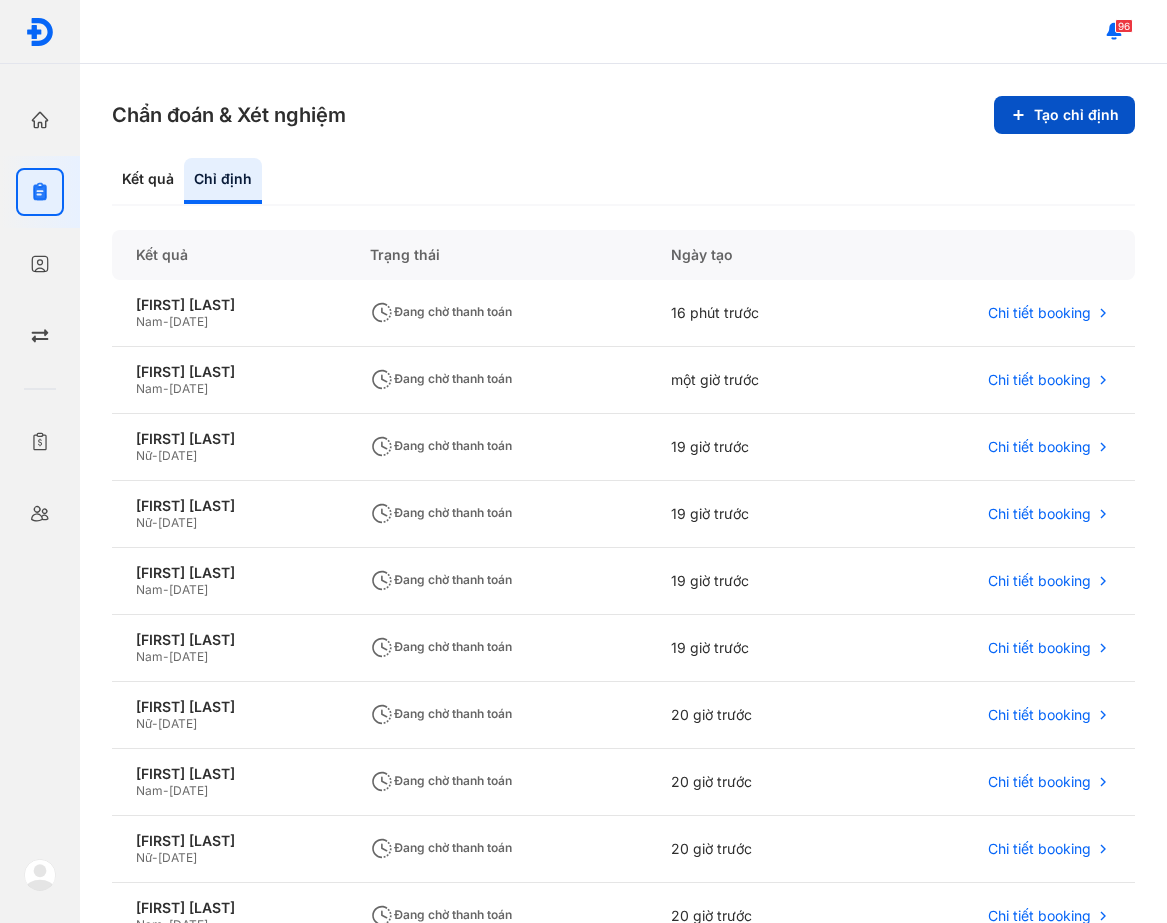 click on "Tạo chỉ định" at bounding box center [1064, 115] 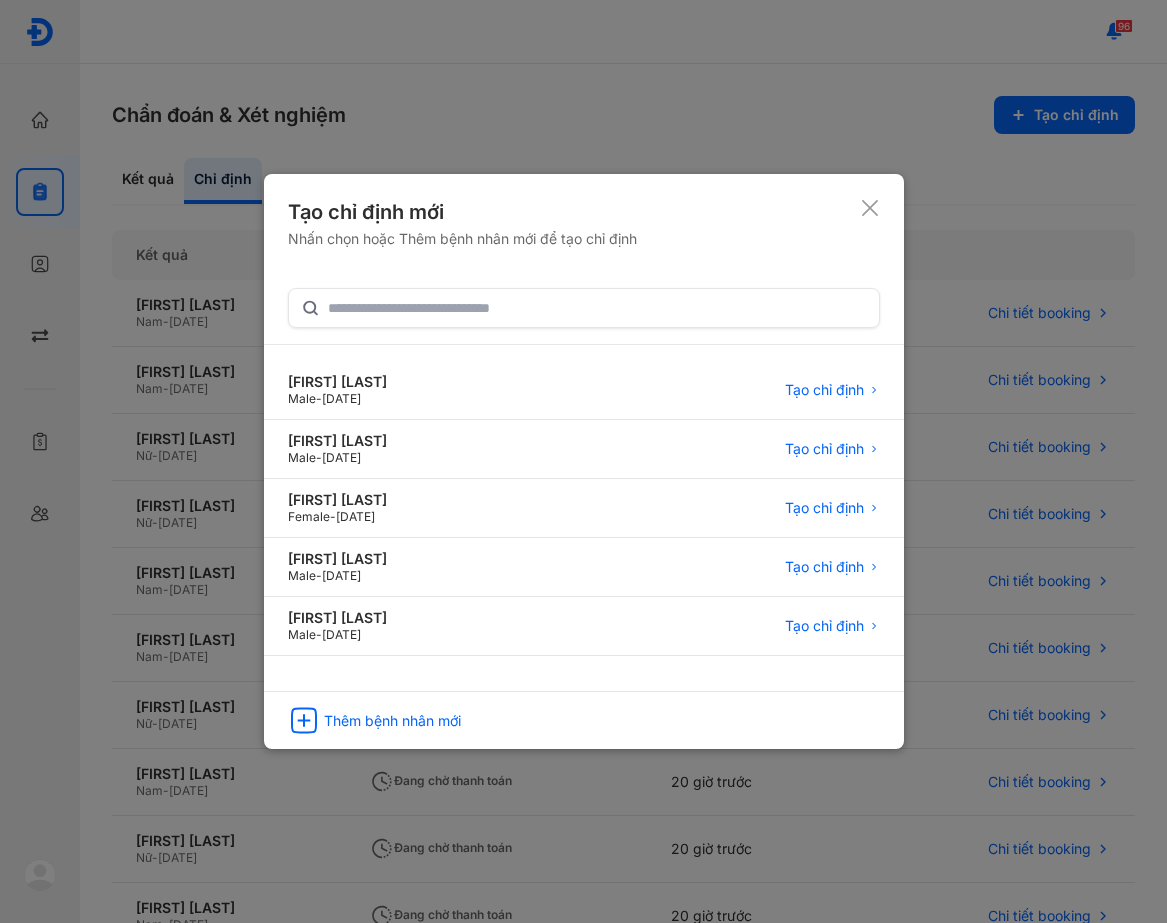 click 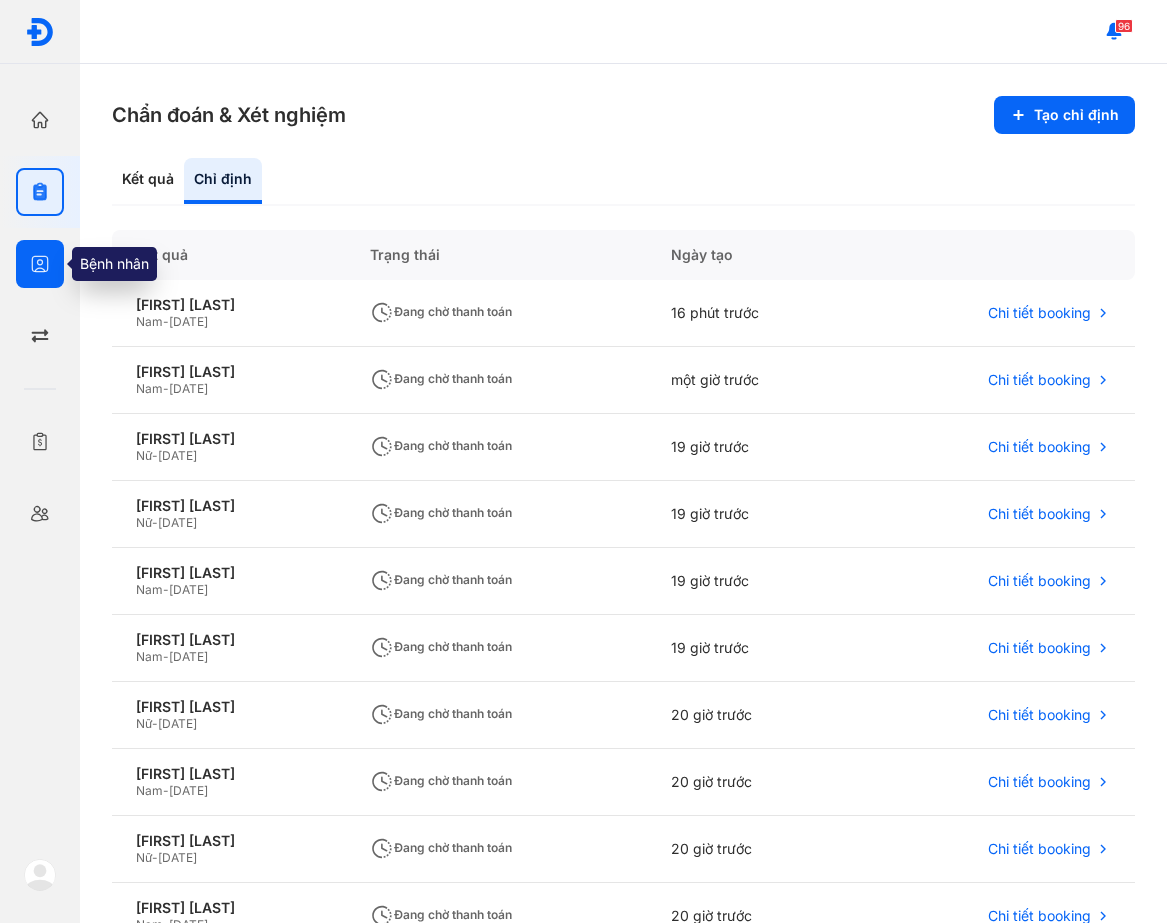 click at bounding box center [40, 264] 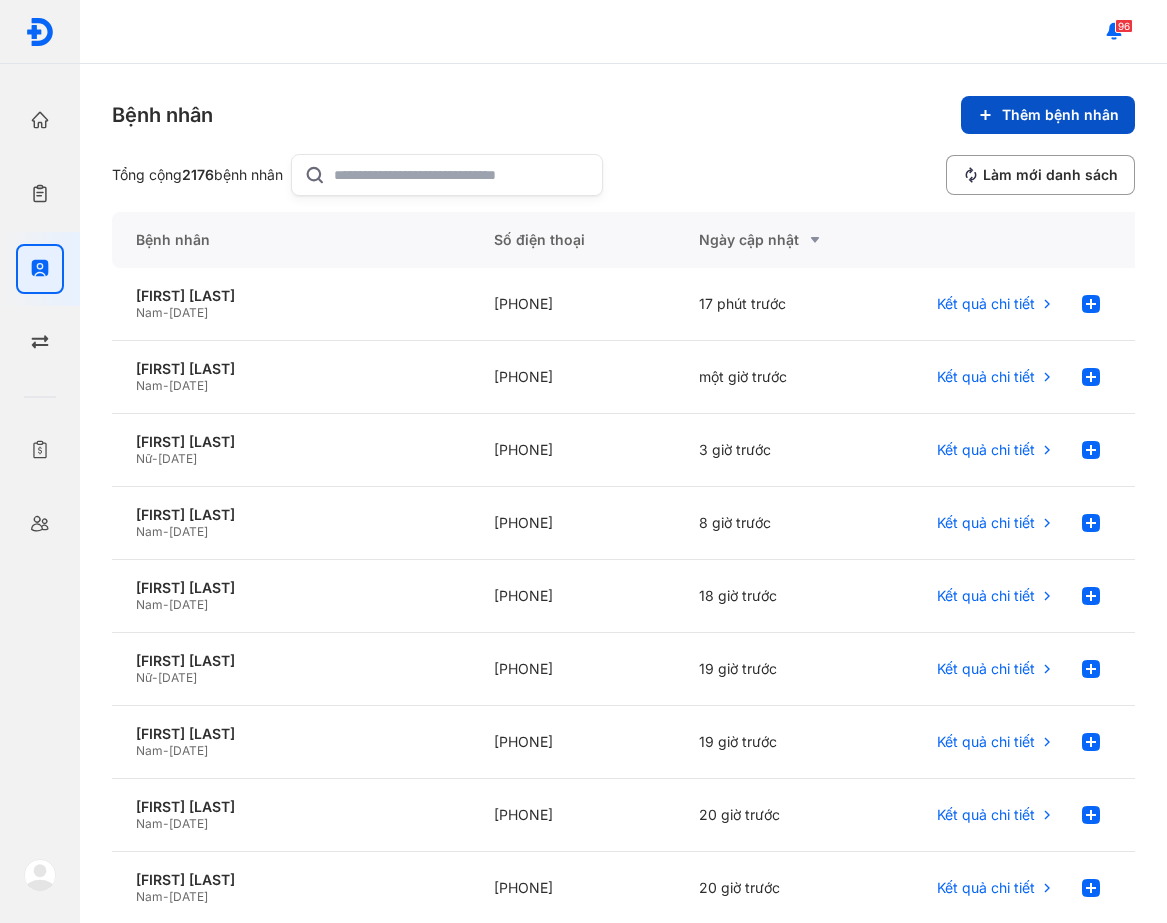 click on "Thêm bệnh nhân" 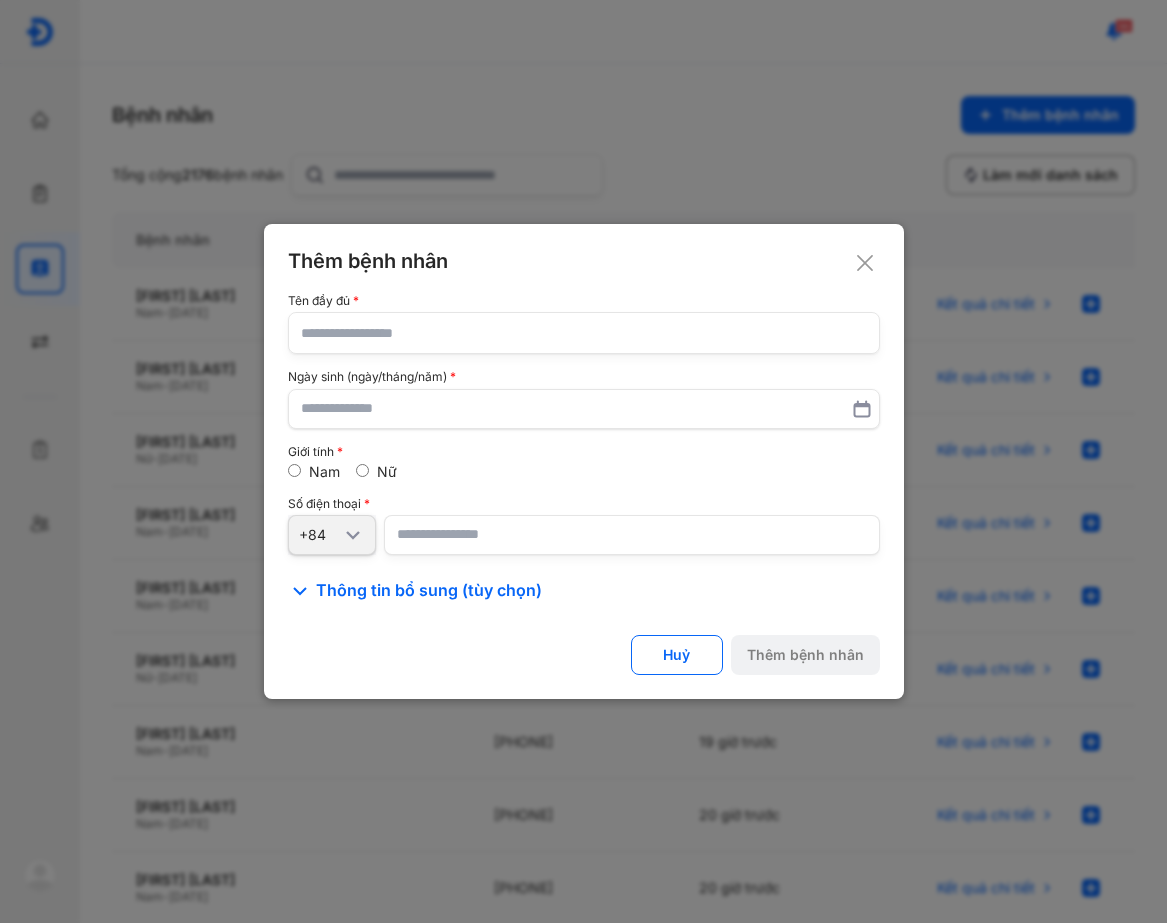 click 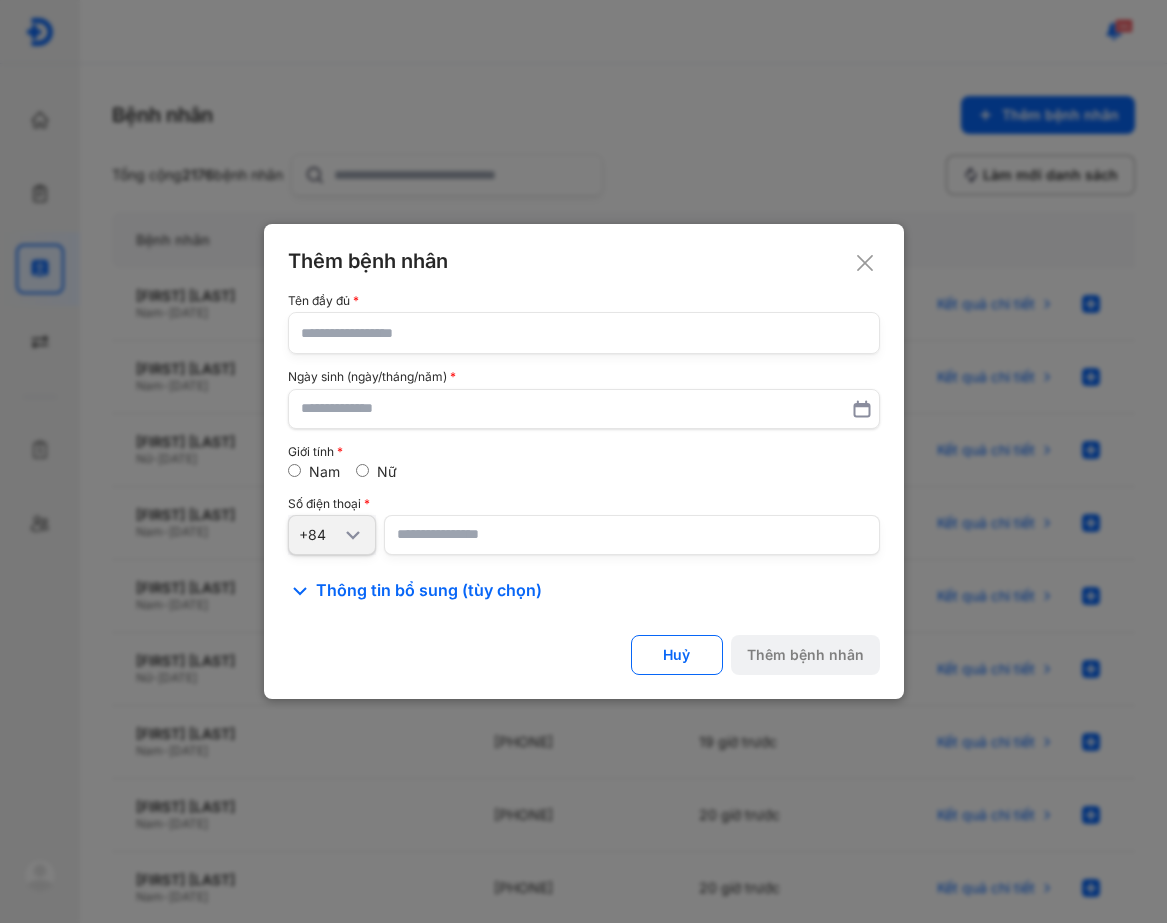 click 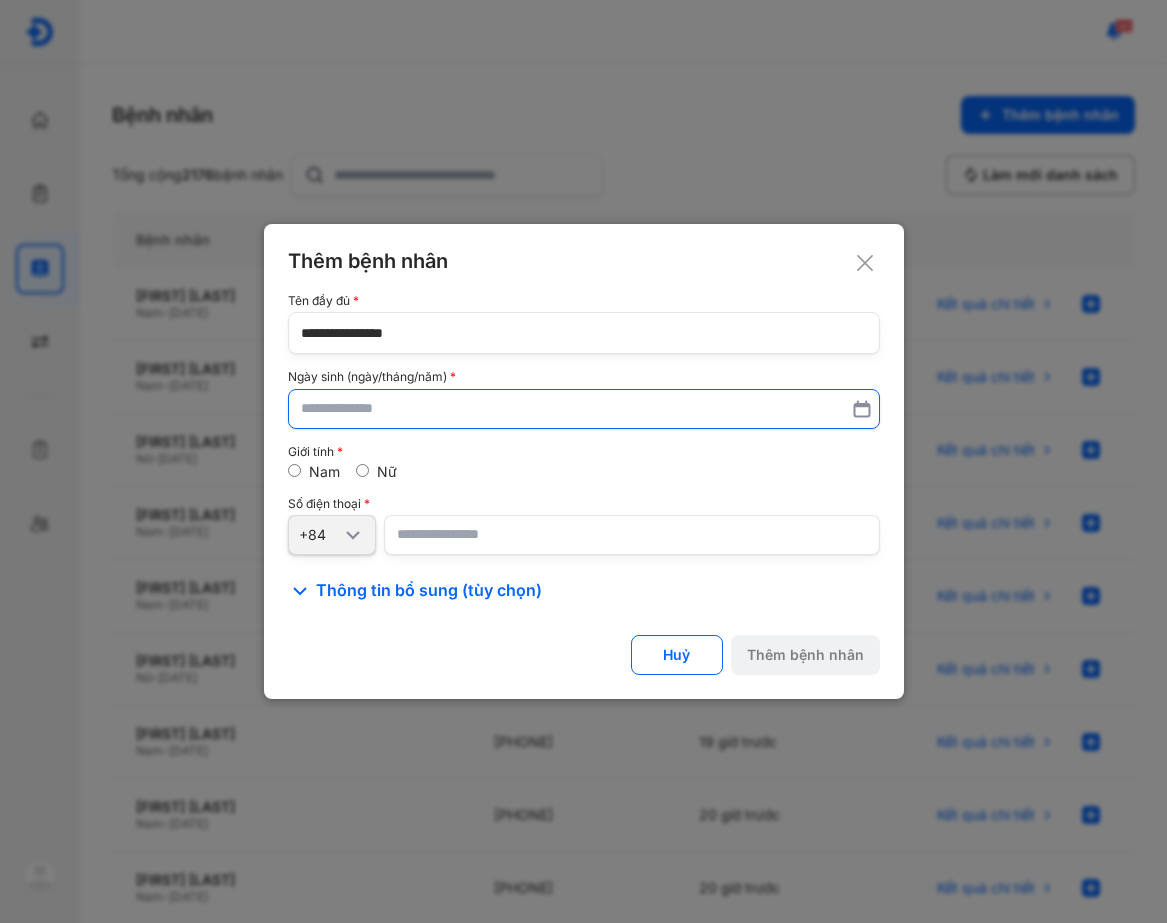 type on "**********" 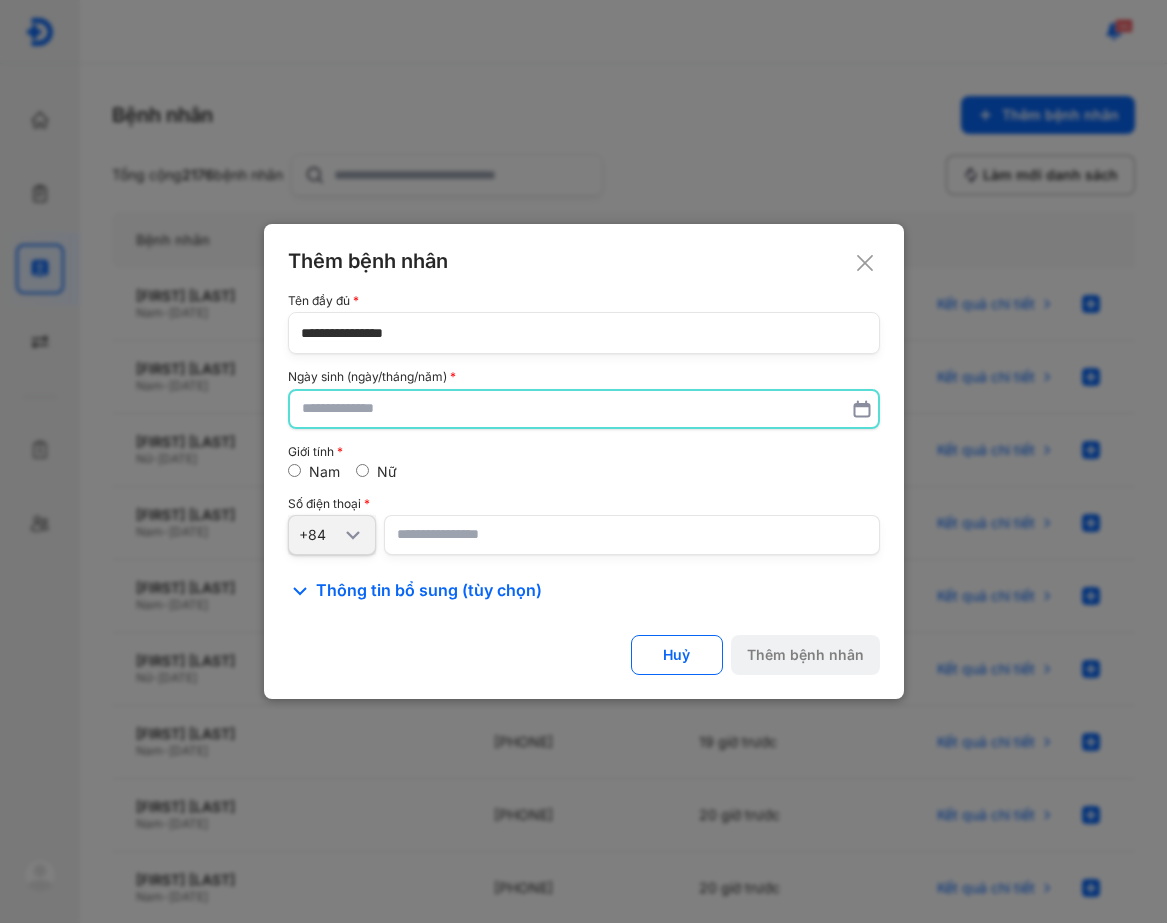 click at bounding box center (584, 409) 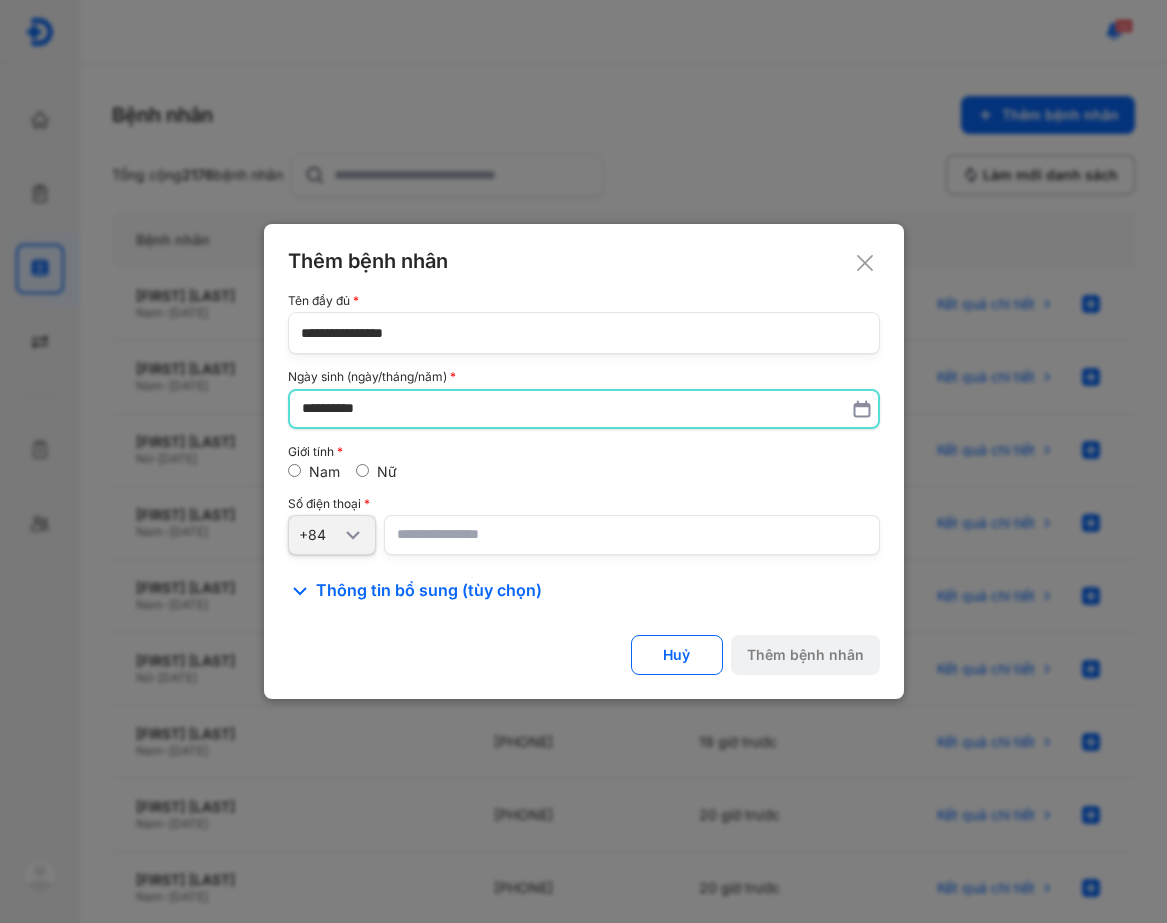 type on "**********" 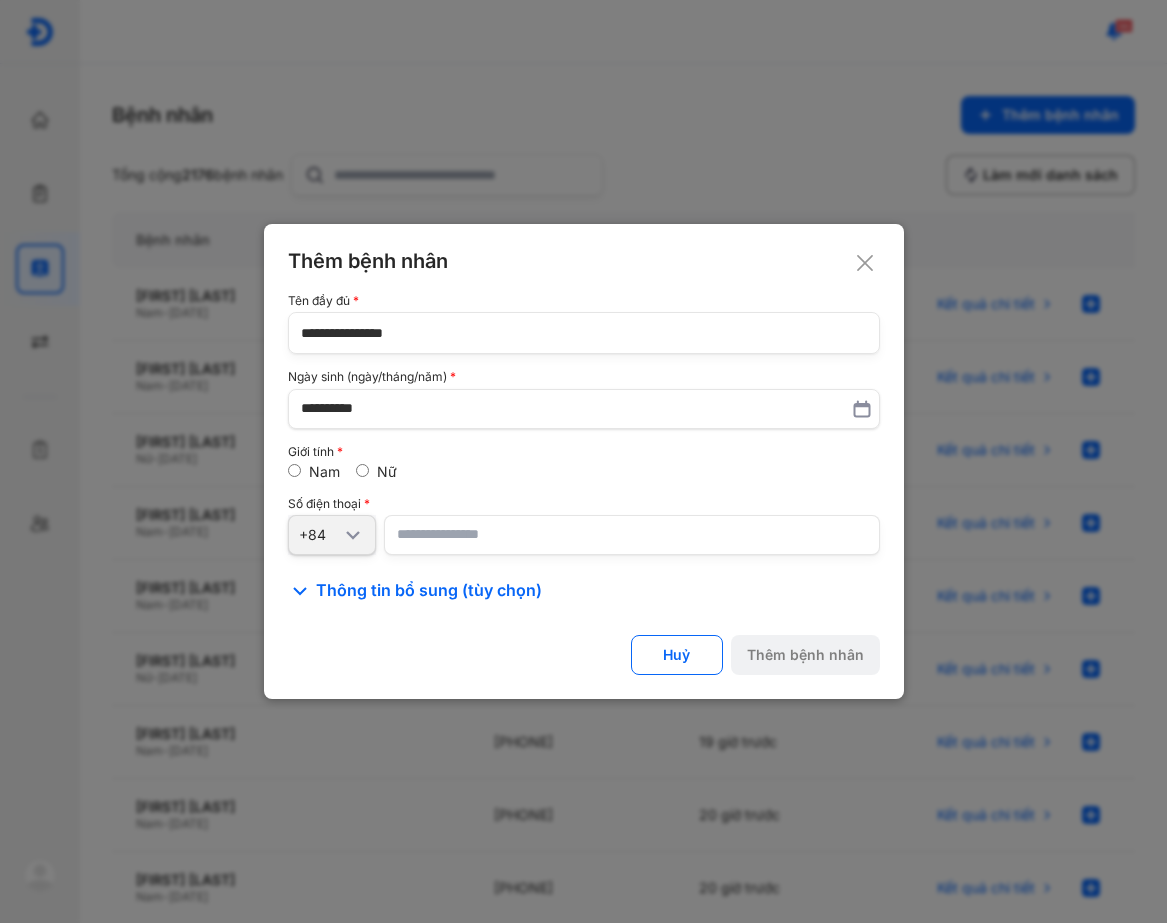 click at bounding box center [632, 535] 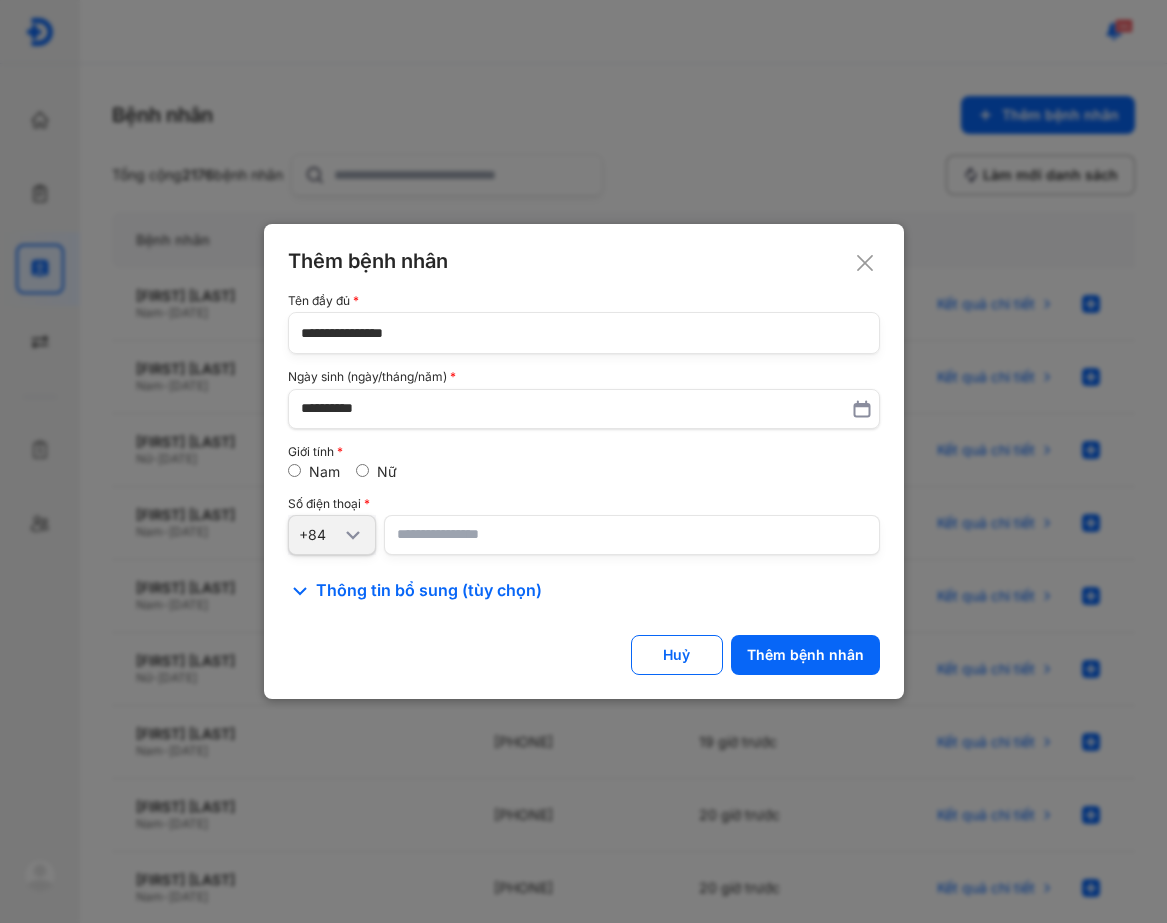 type on "**********" 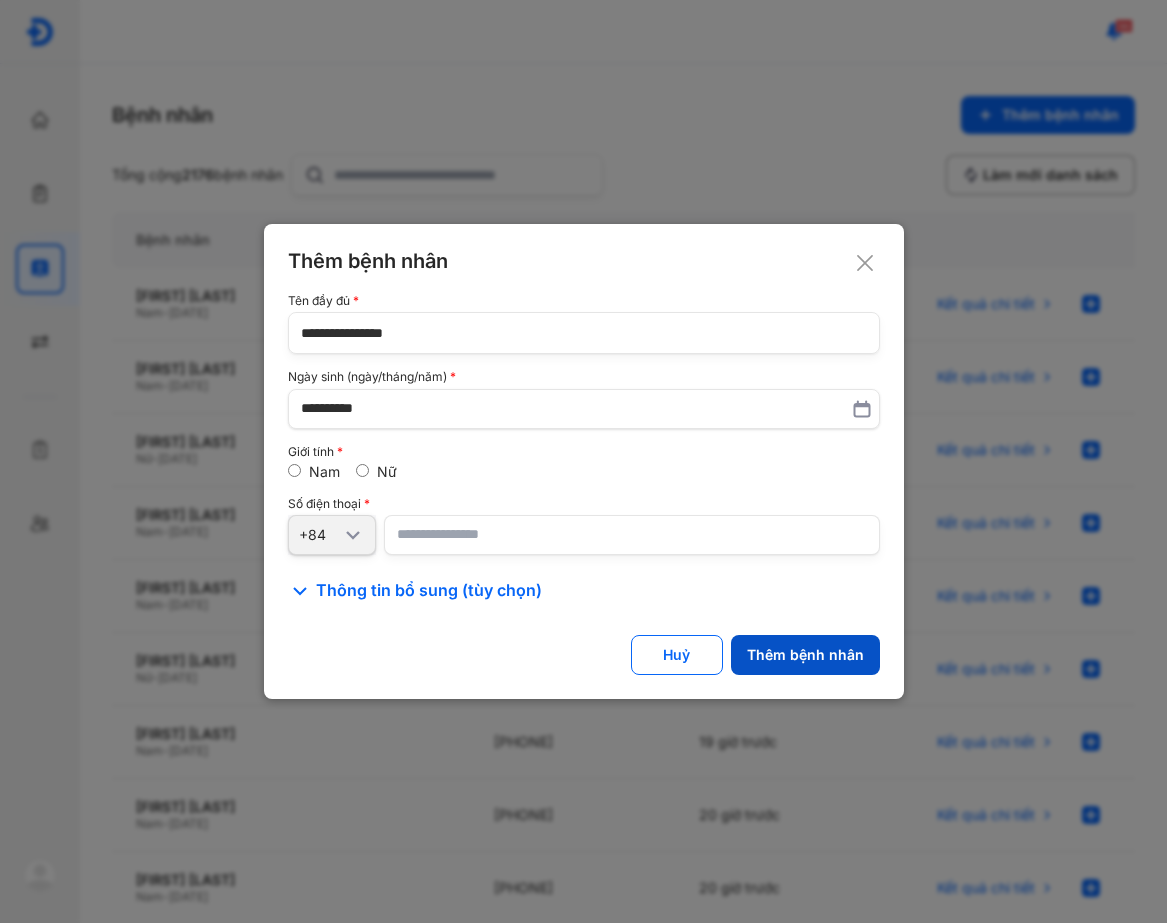 click on "Thêm bệnh nhân" at bounding box center [805, 655] 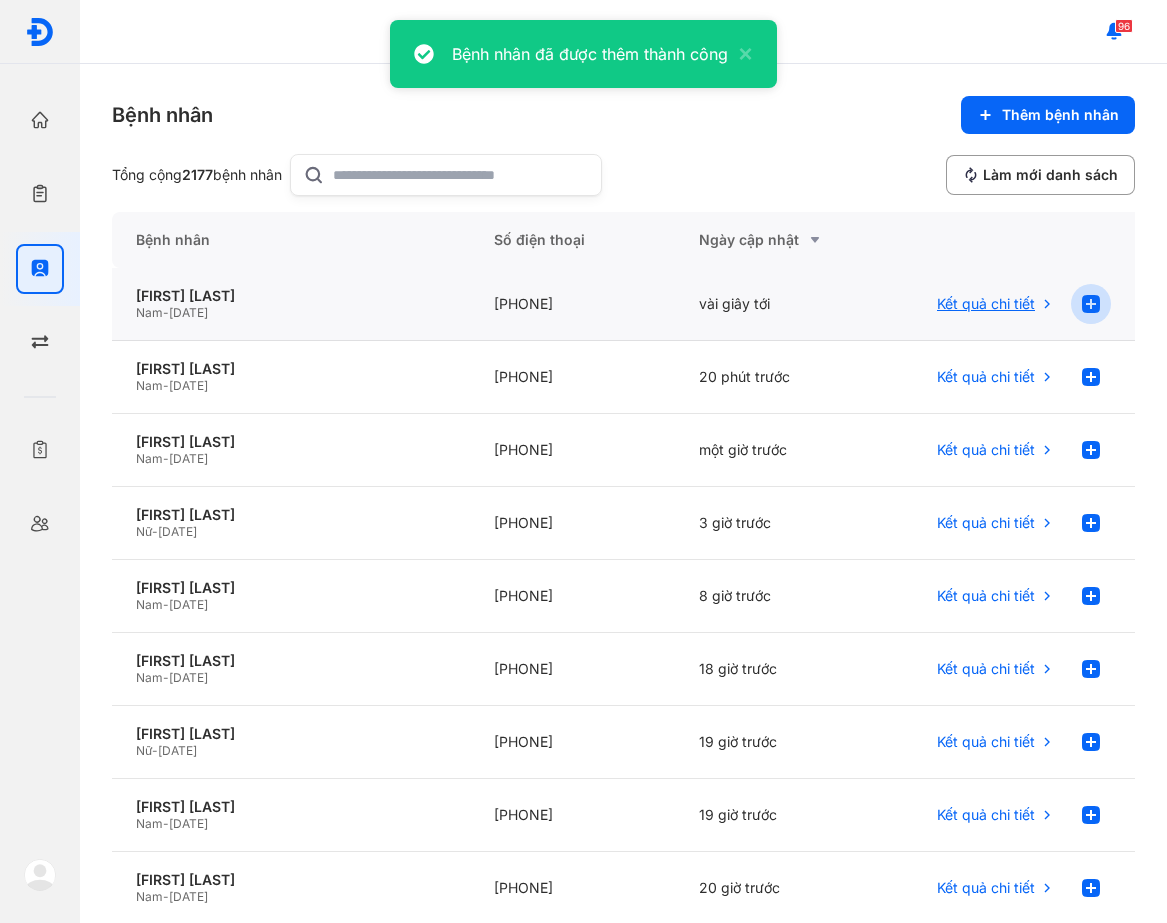 click 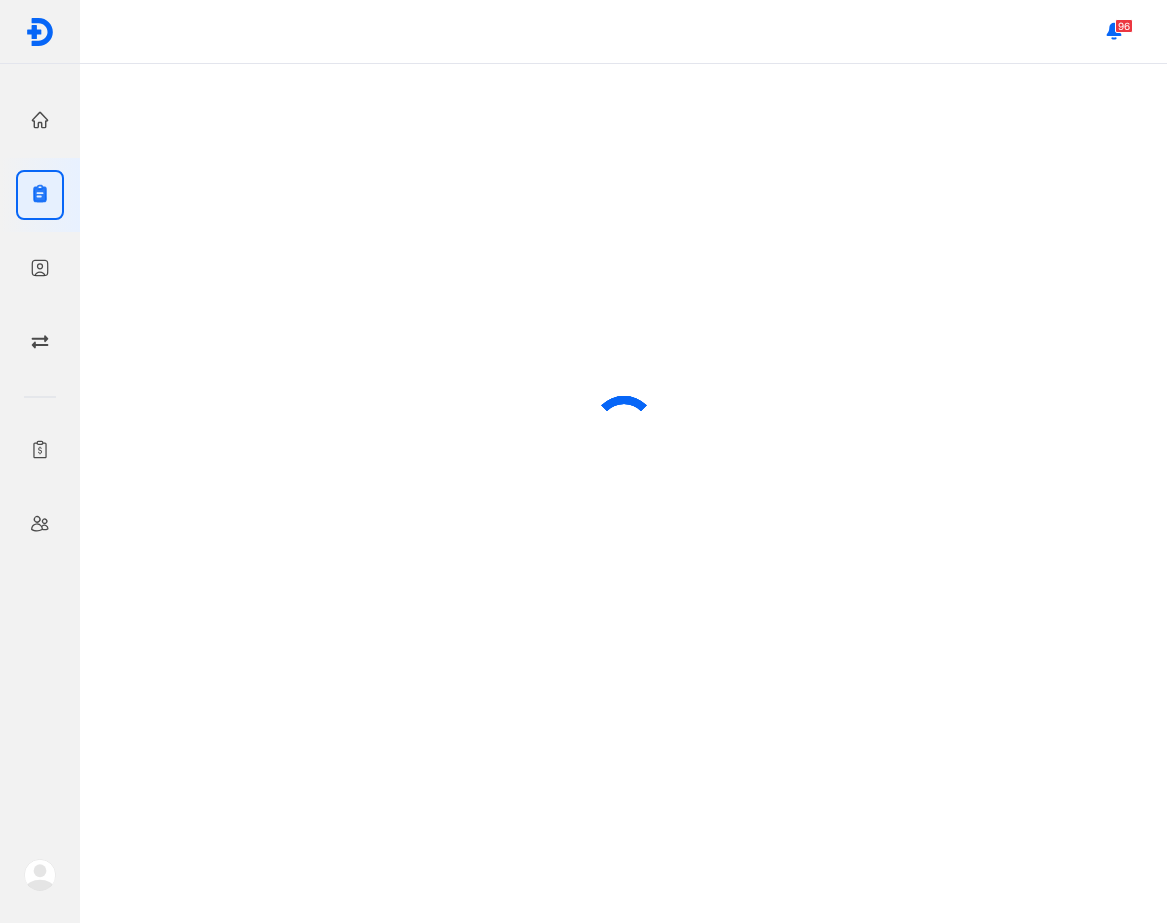 scroll, scrollTop: 0, scrollLeft: 0, axis: both 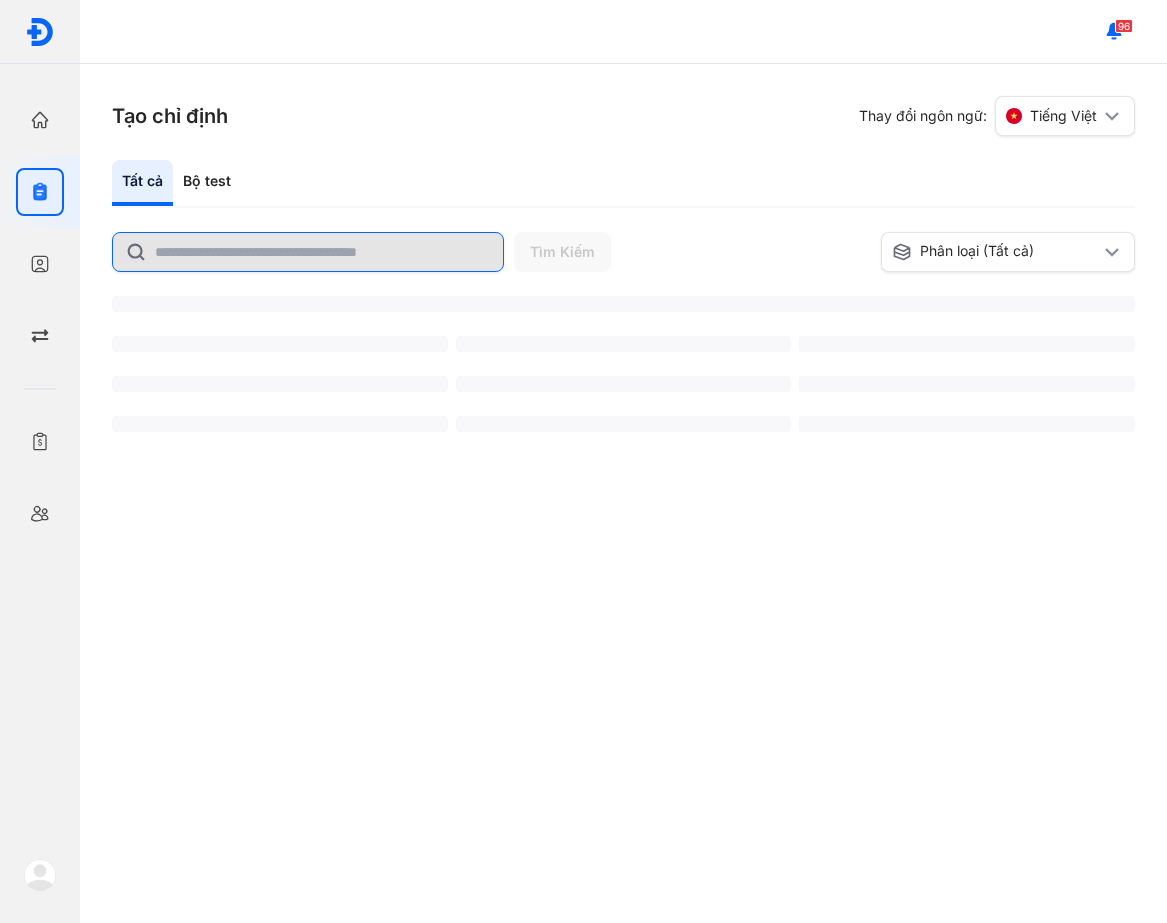 click 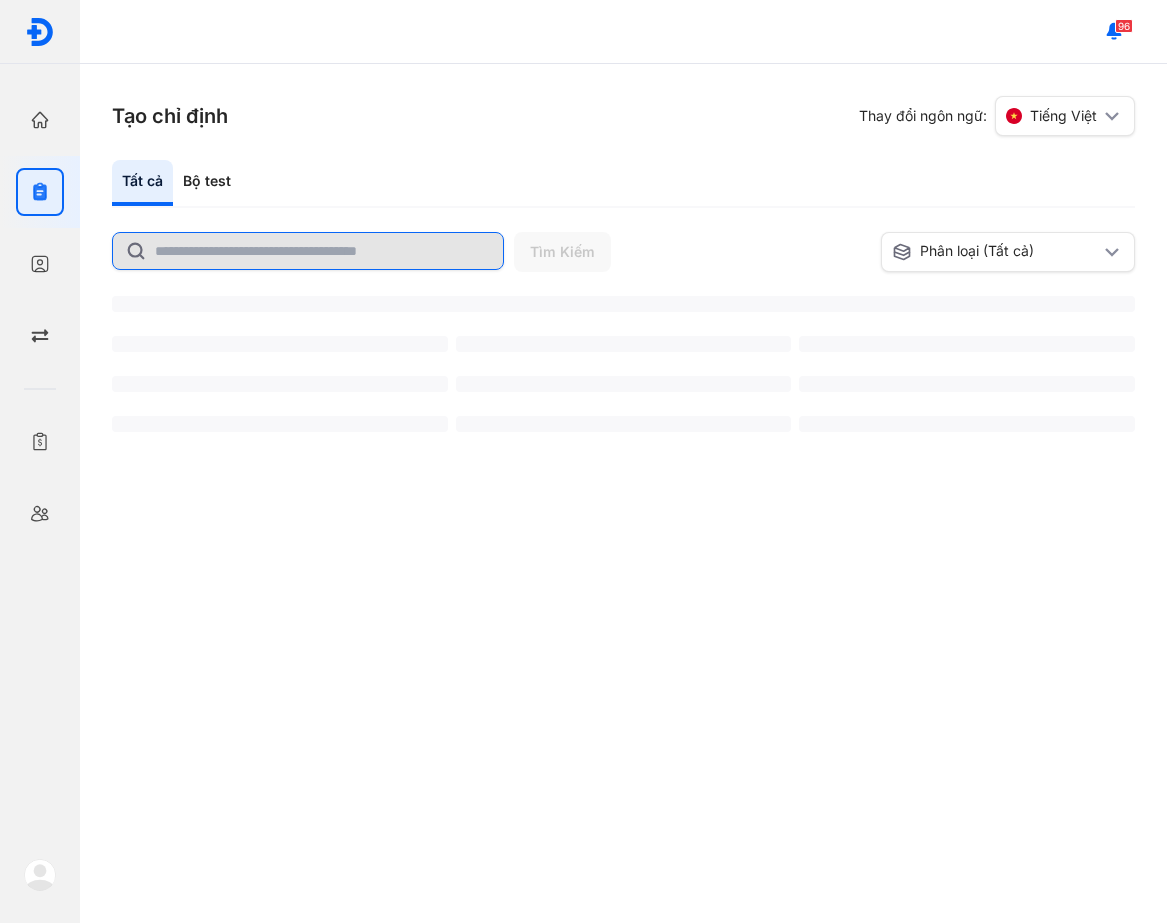 click 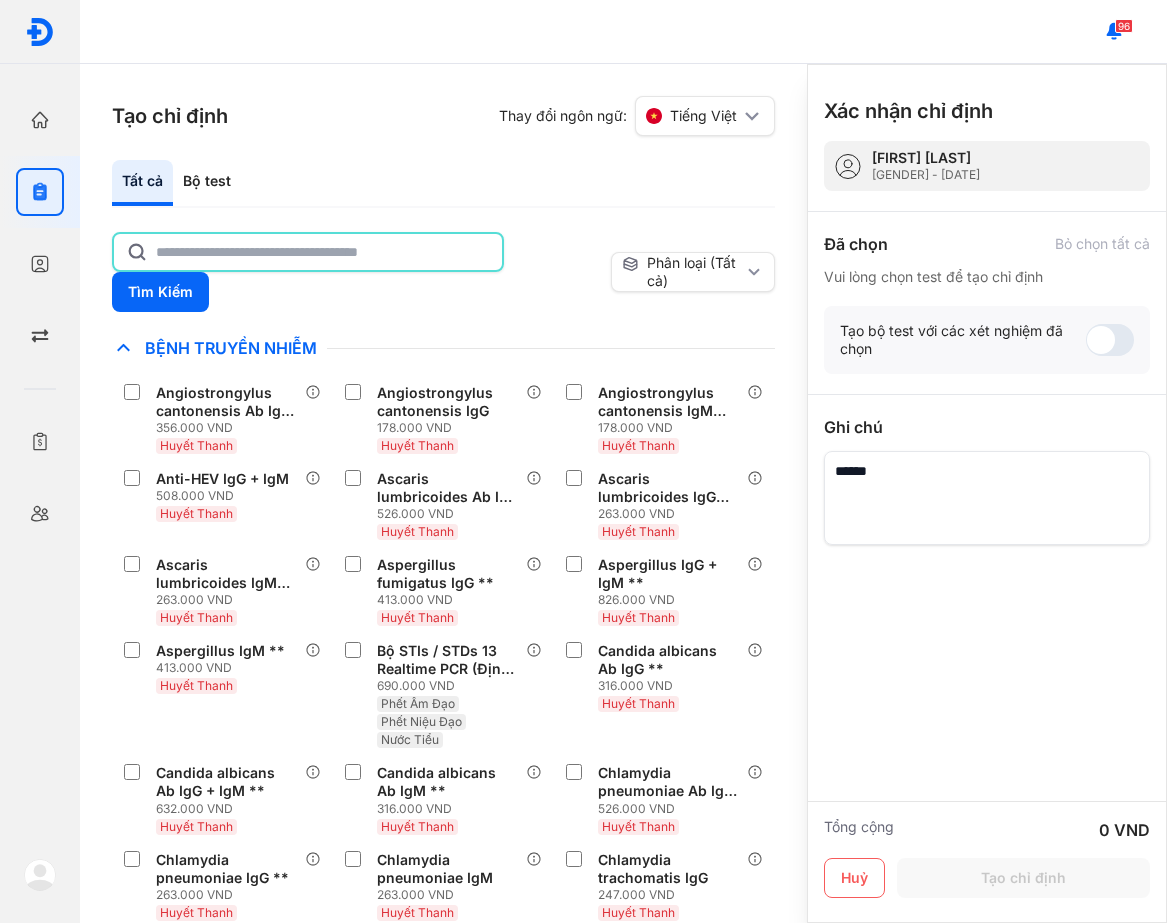 click 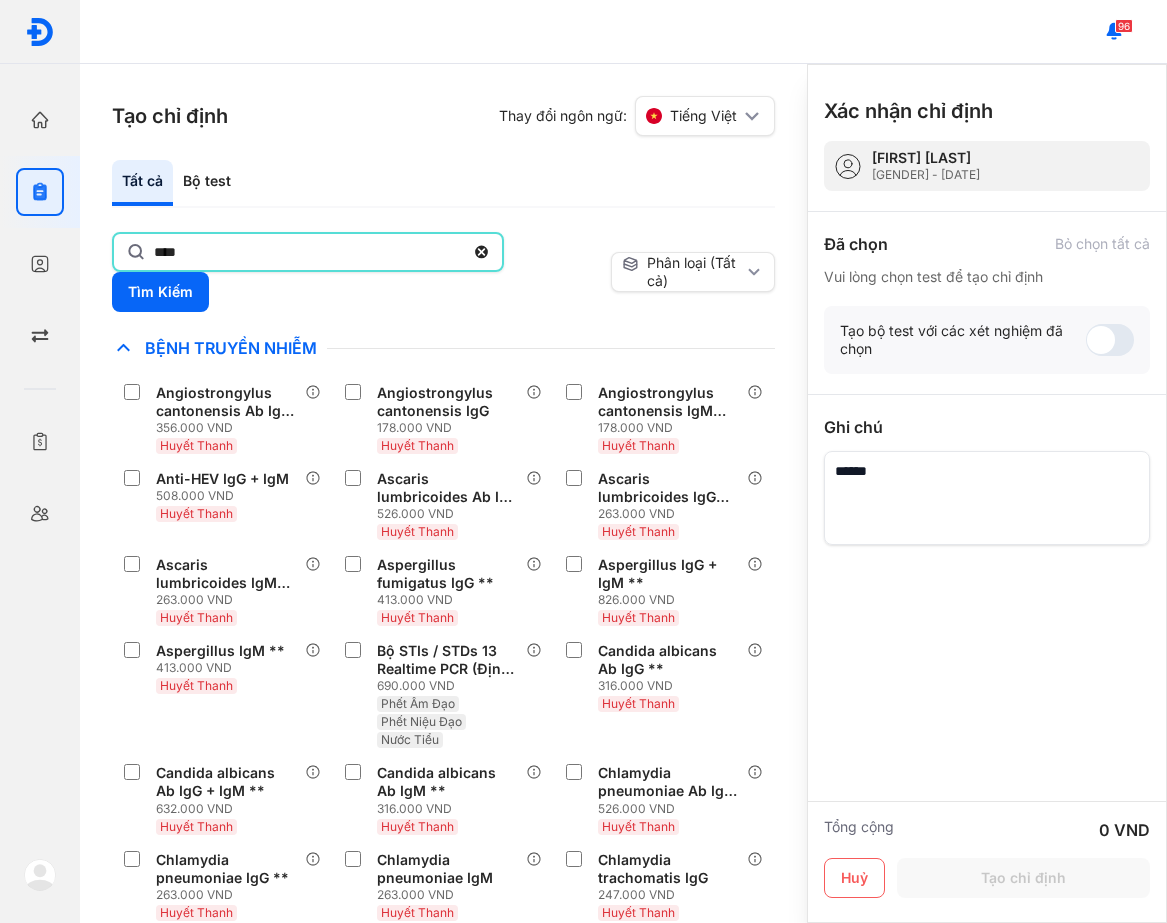 type on "****" 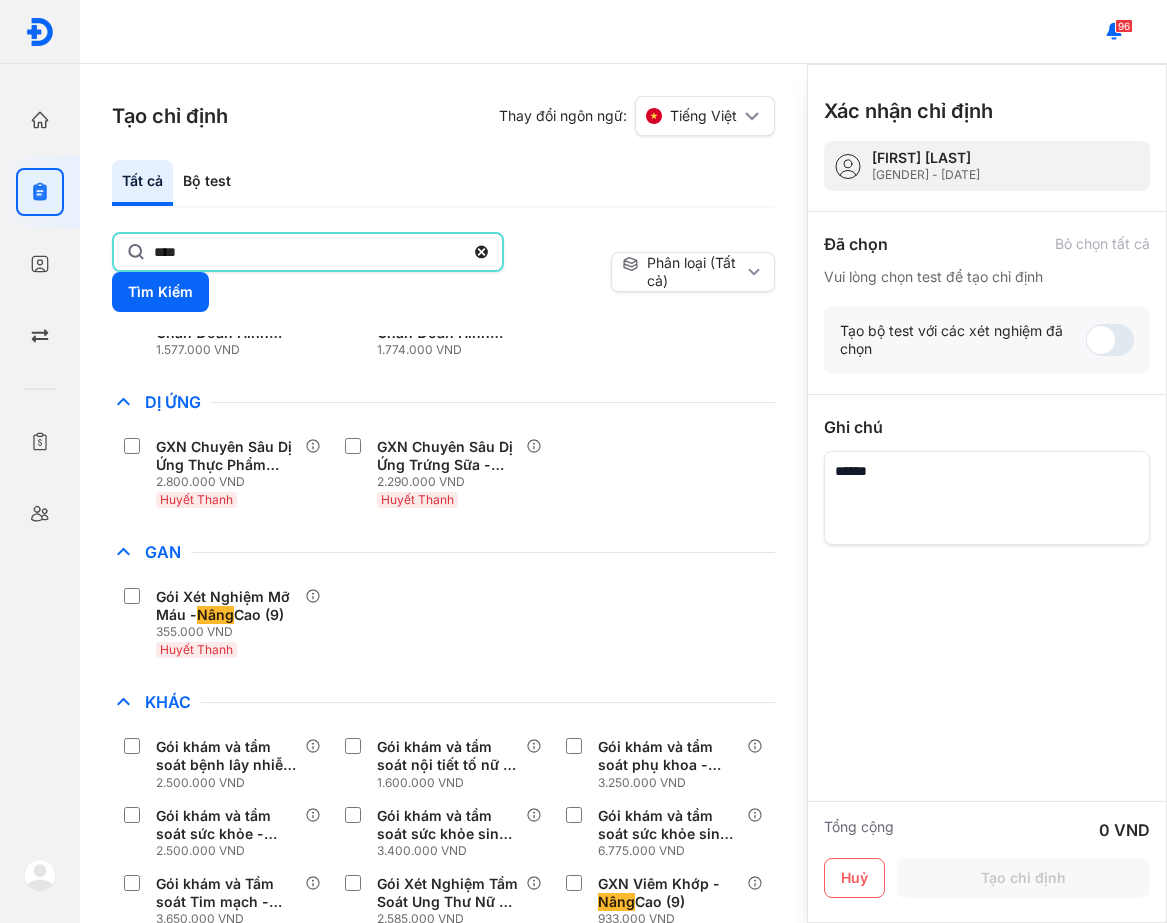 scroll, scrollTop: 300, scrollLeft: 0, axis: vertical 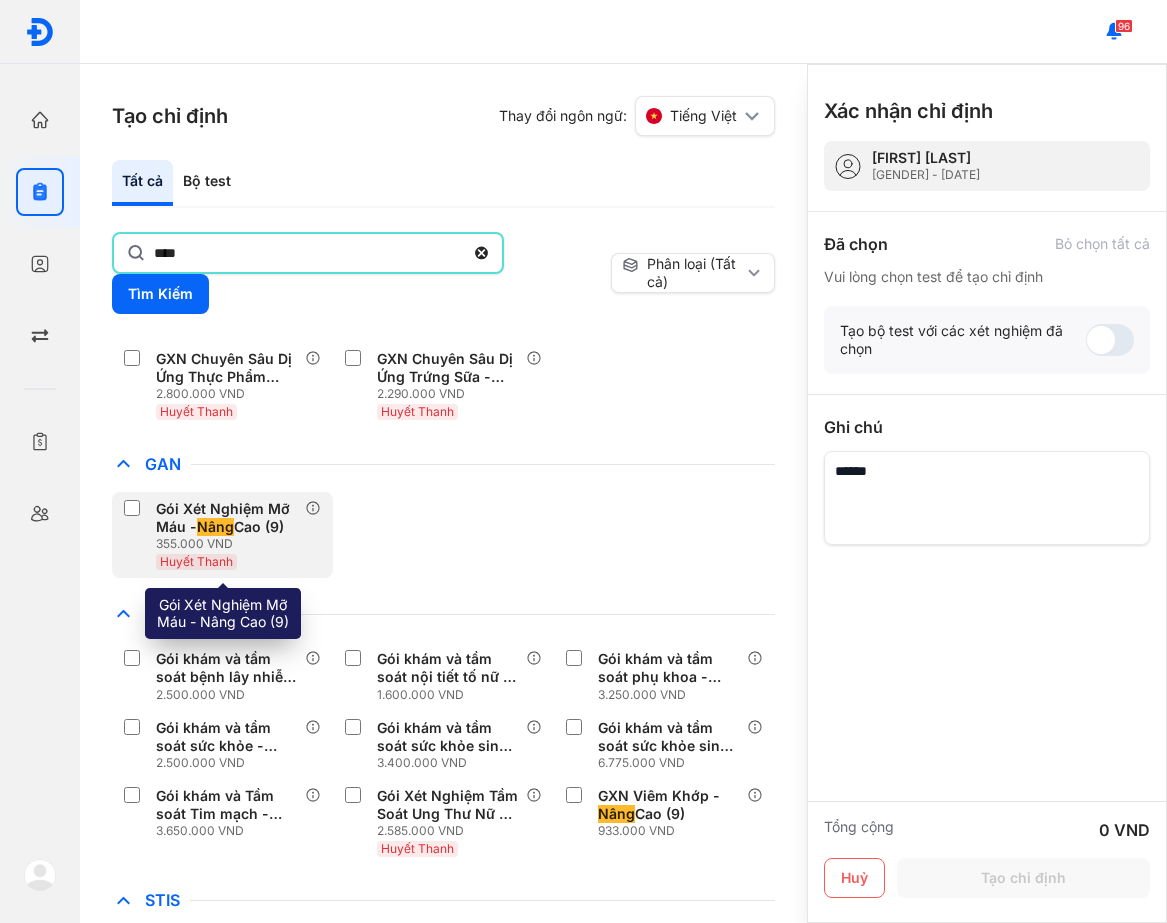 click on "355.000 VND" at bounding box center (230, 544) 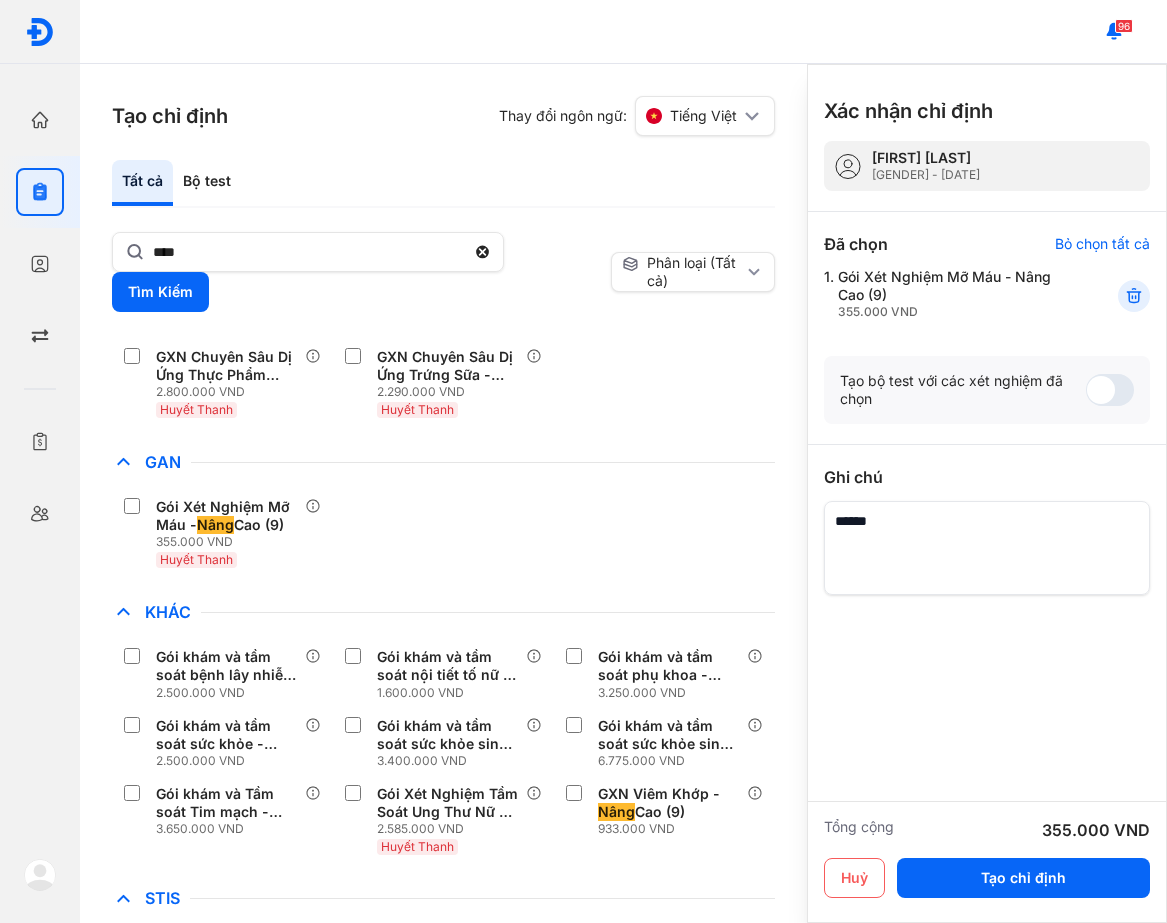 click at bounding box center [987, 548] 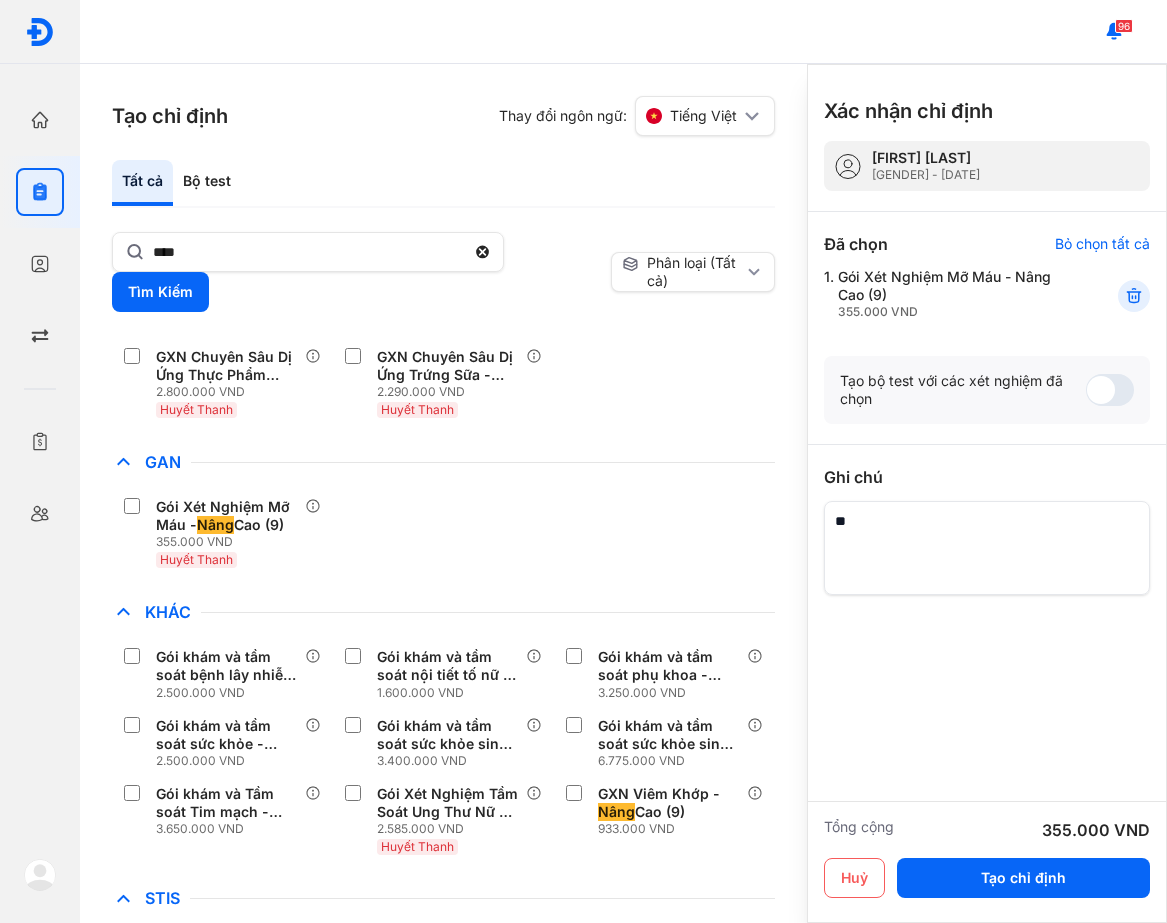 type on "*" 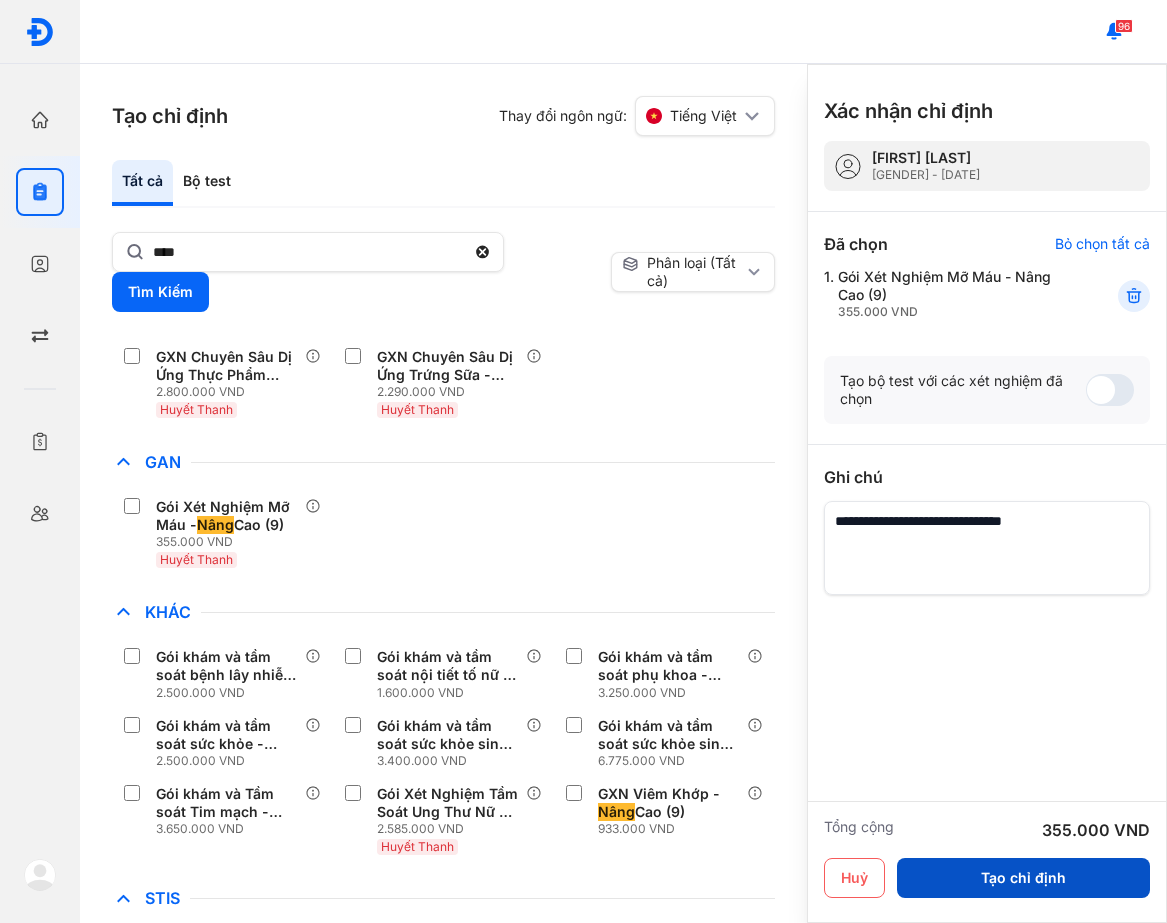 type on "**********" 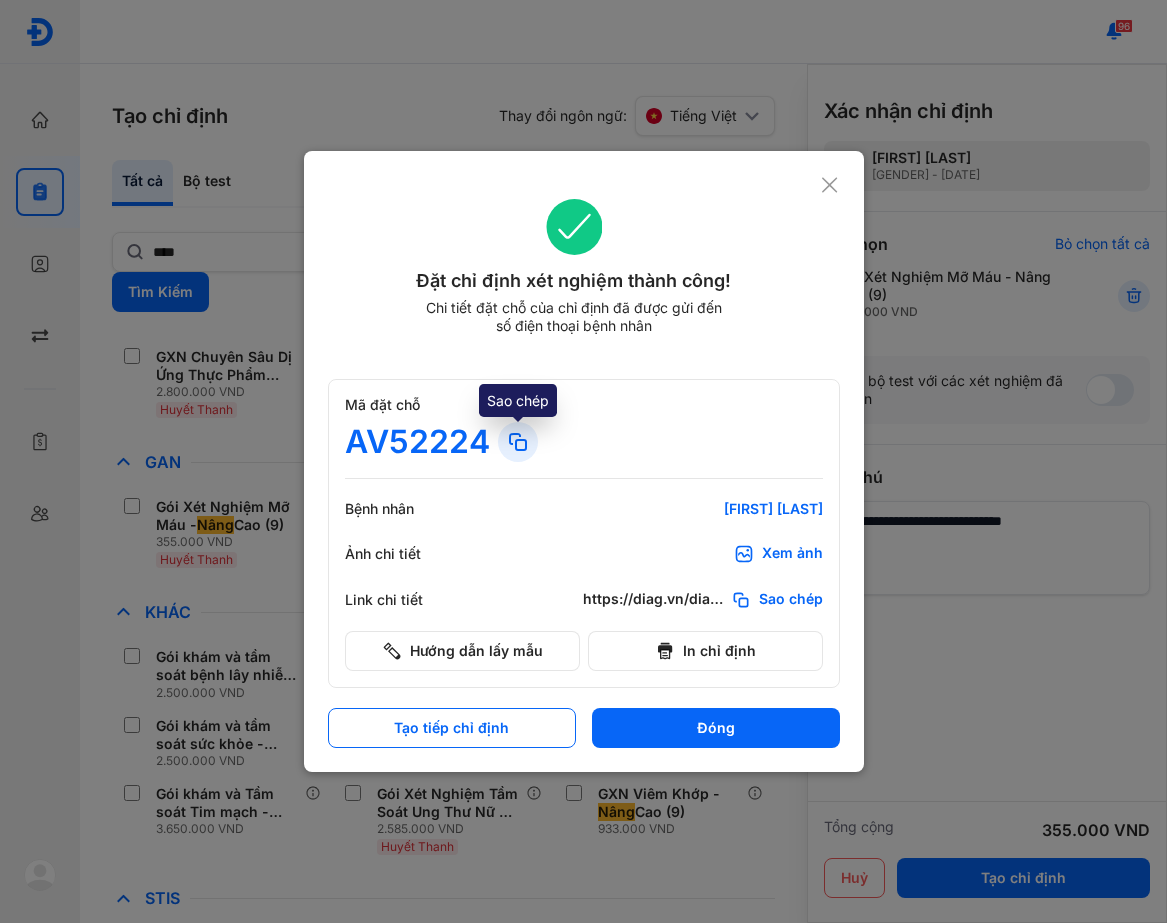 click 